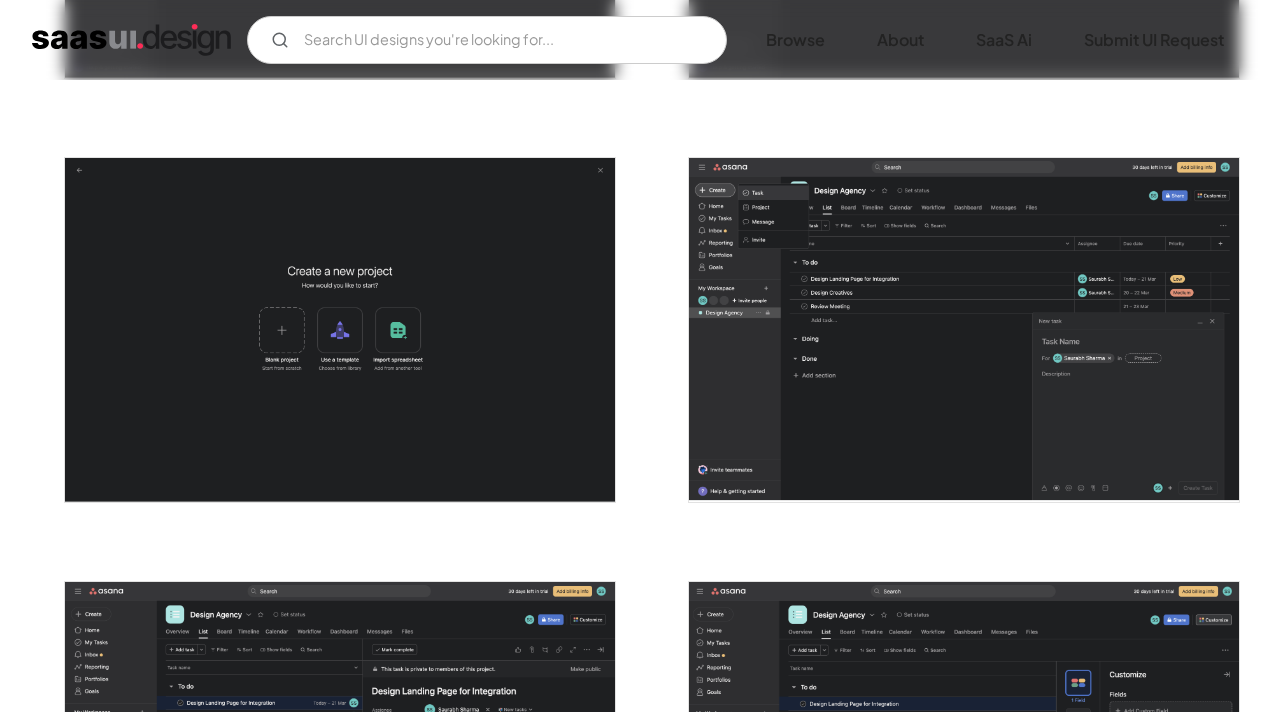 scroll, scrollTop: 3278, scrollLeft: 0, axis: vertical 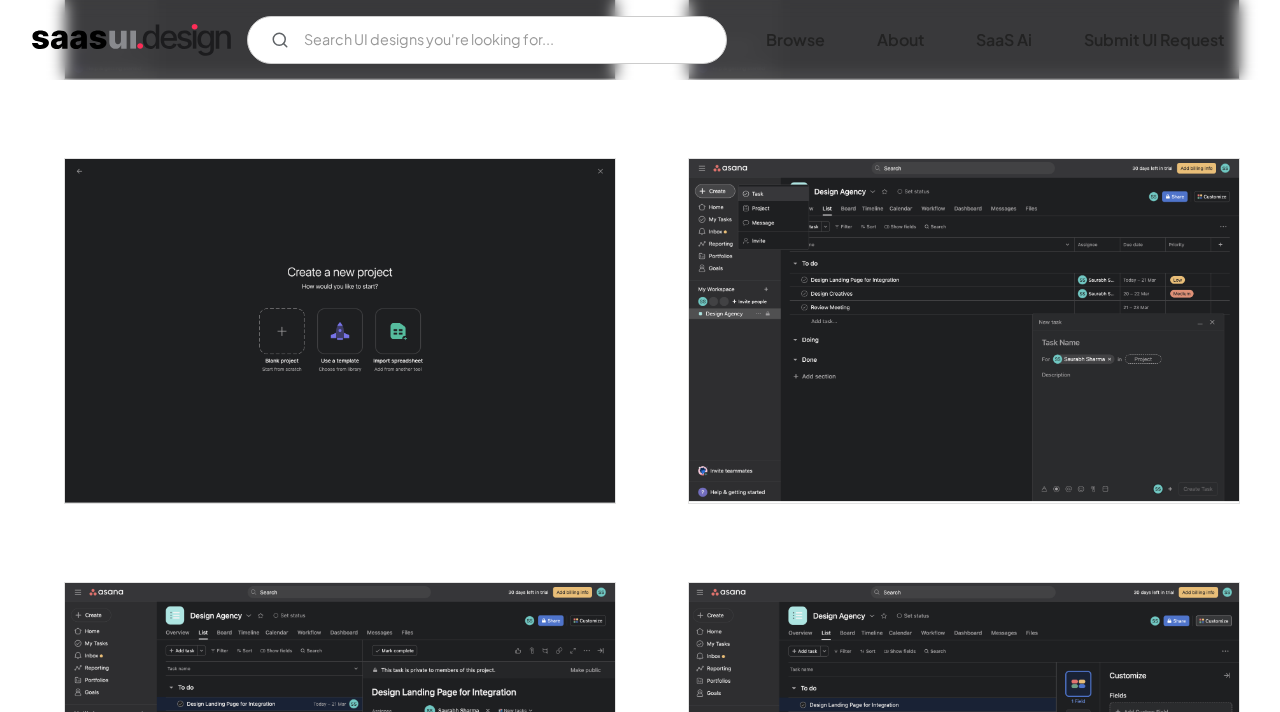 click at bounding box center [964, 331] 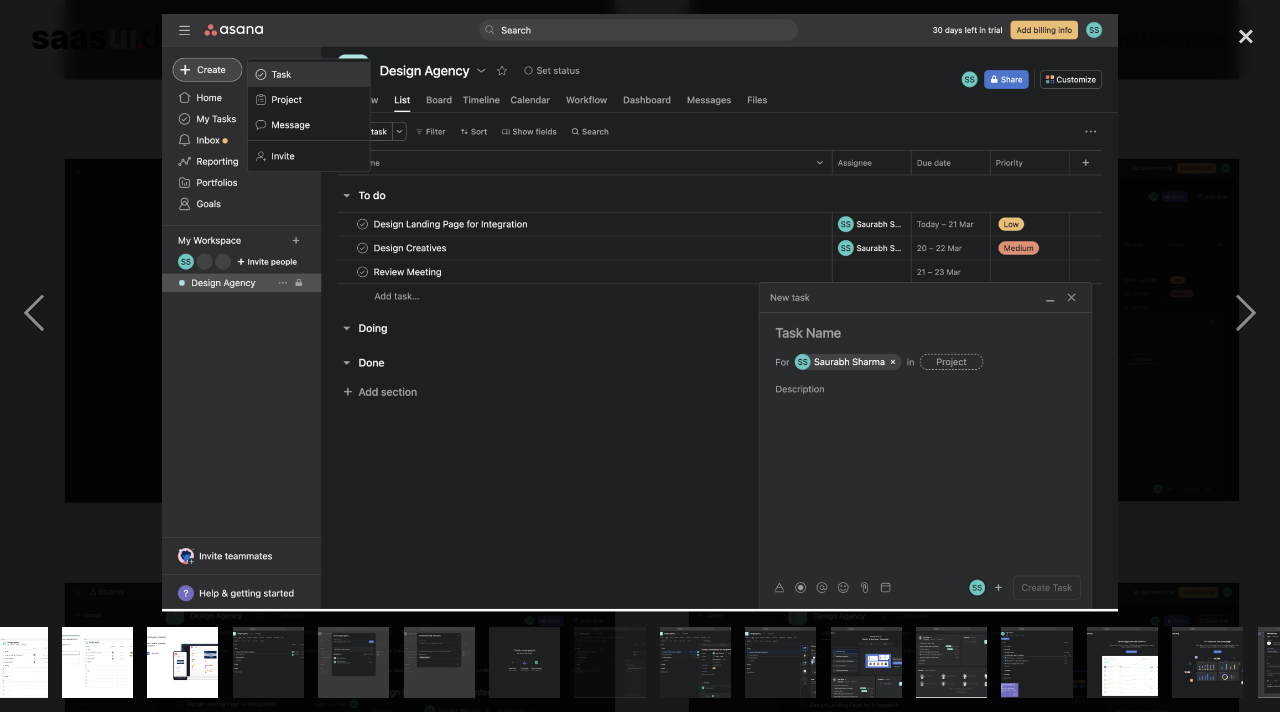 scroll, scrollTop: 0, scrollLeft: 784, axis: horizontal 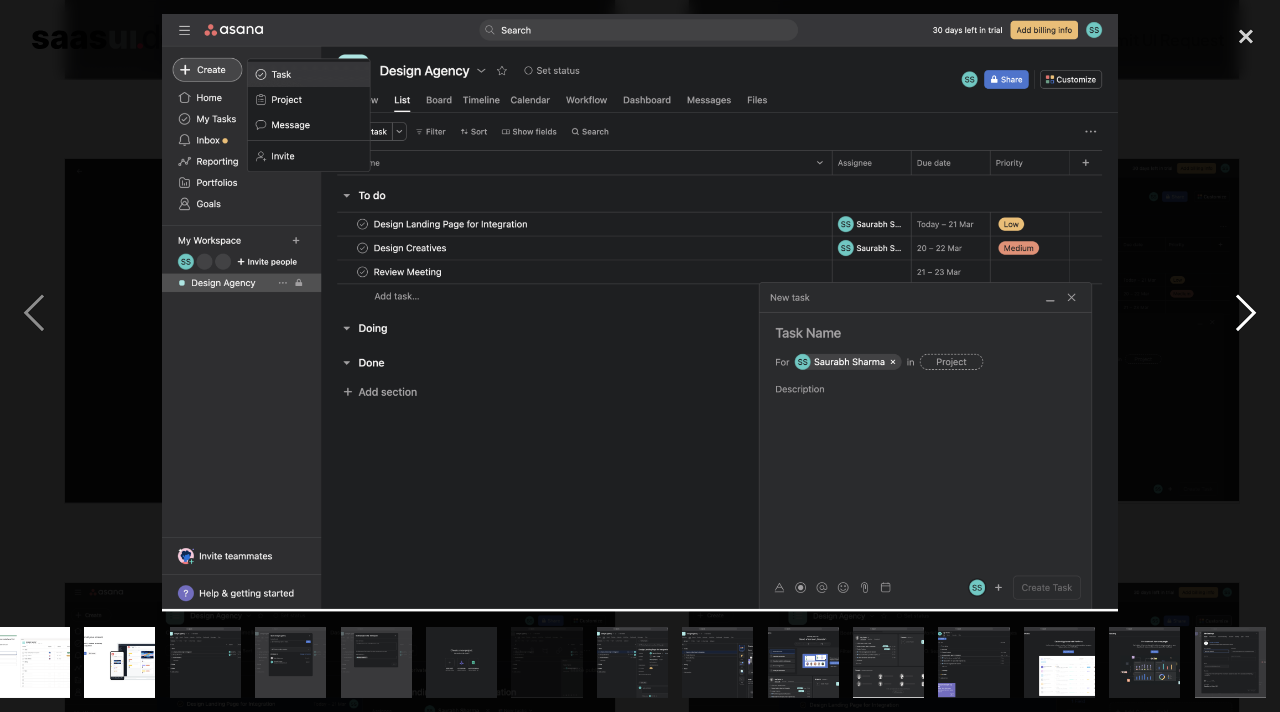 click at bounding box center [1246, 313] 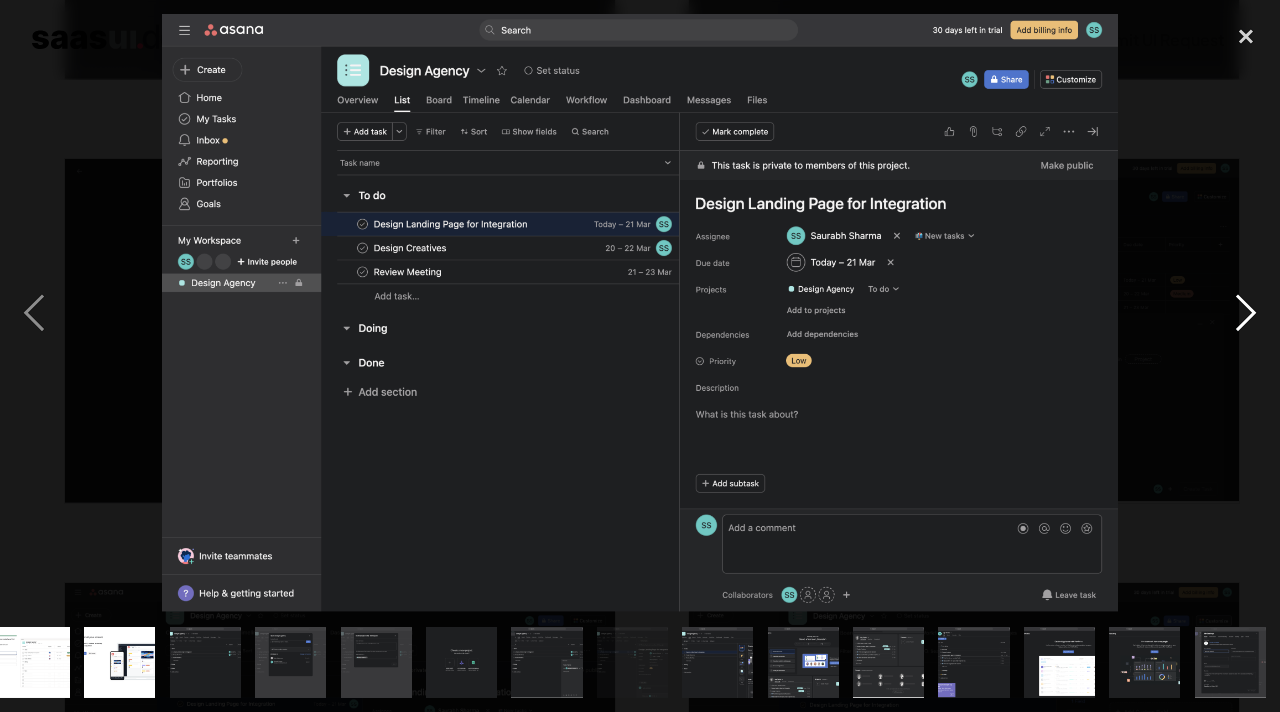 click at bounding box center [1246, 313] 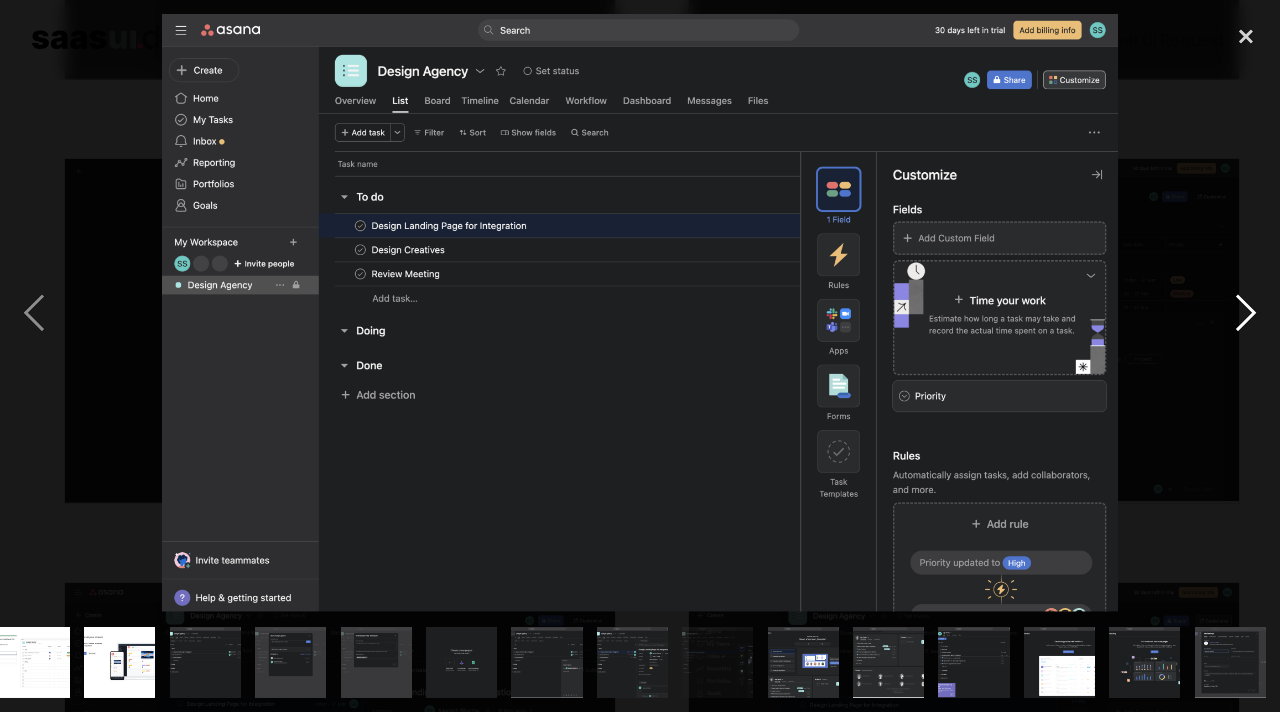 click at bounding box center (1246, 313) 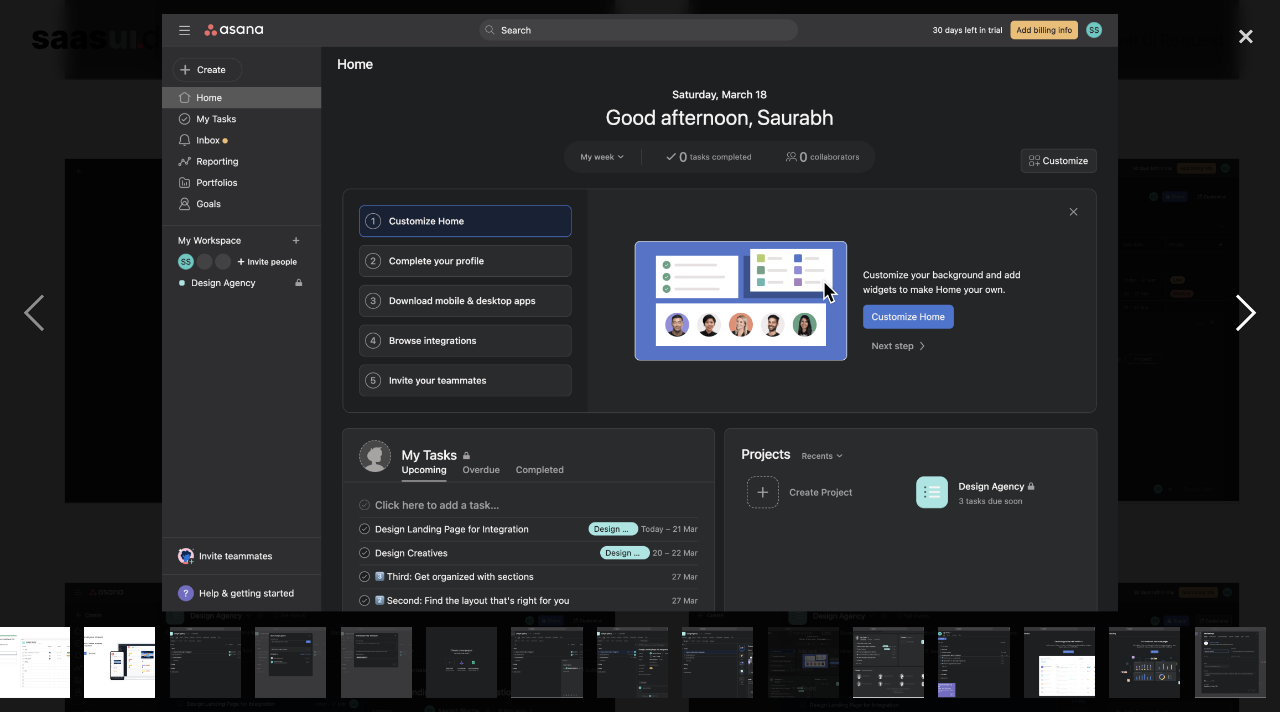 click at bounding box center (1246, 313) 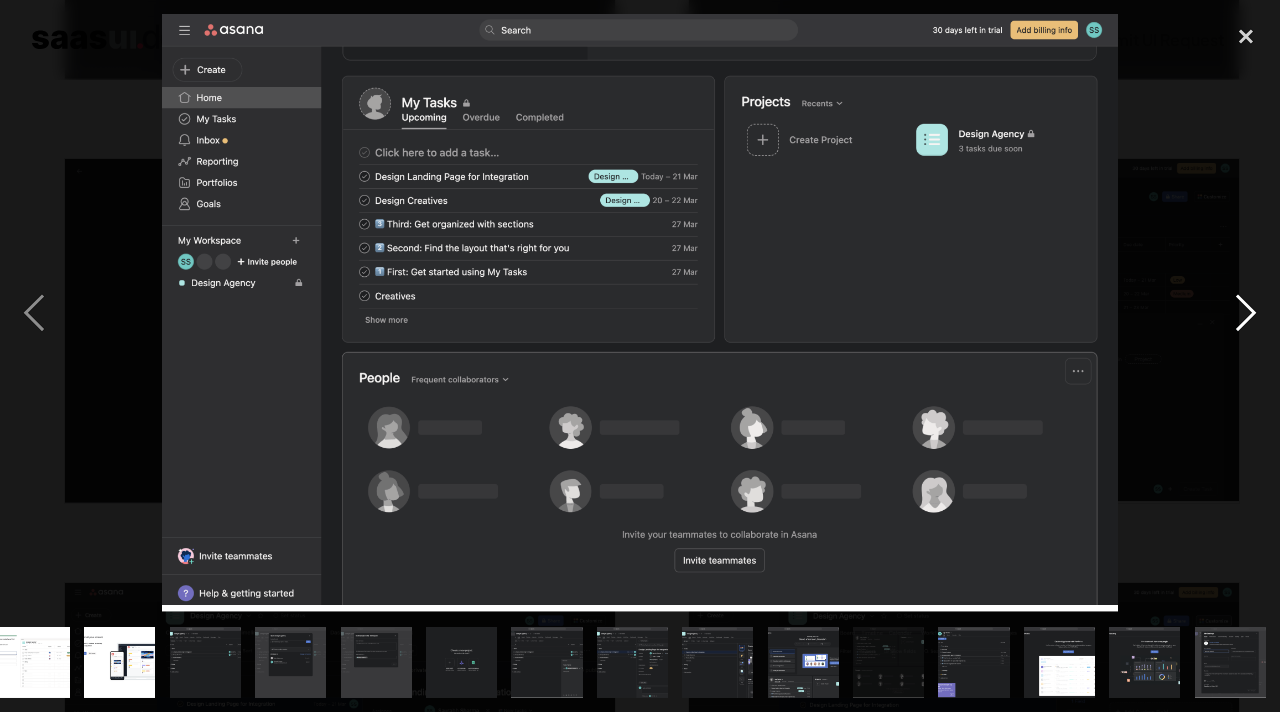 click at bounding box center [1246, 313] 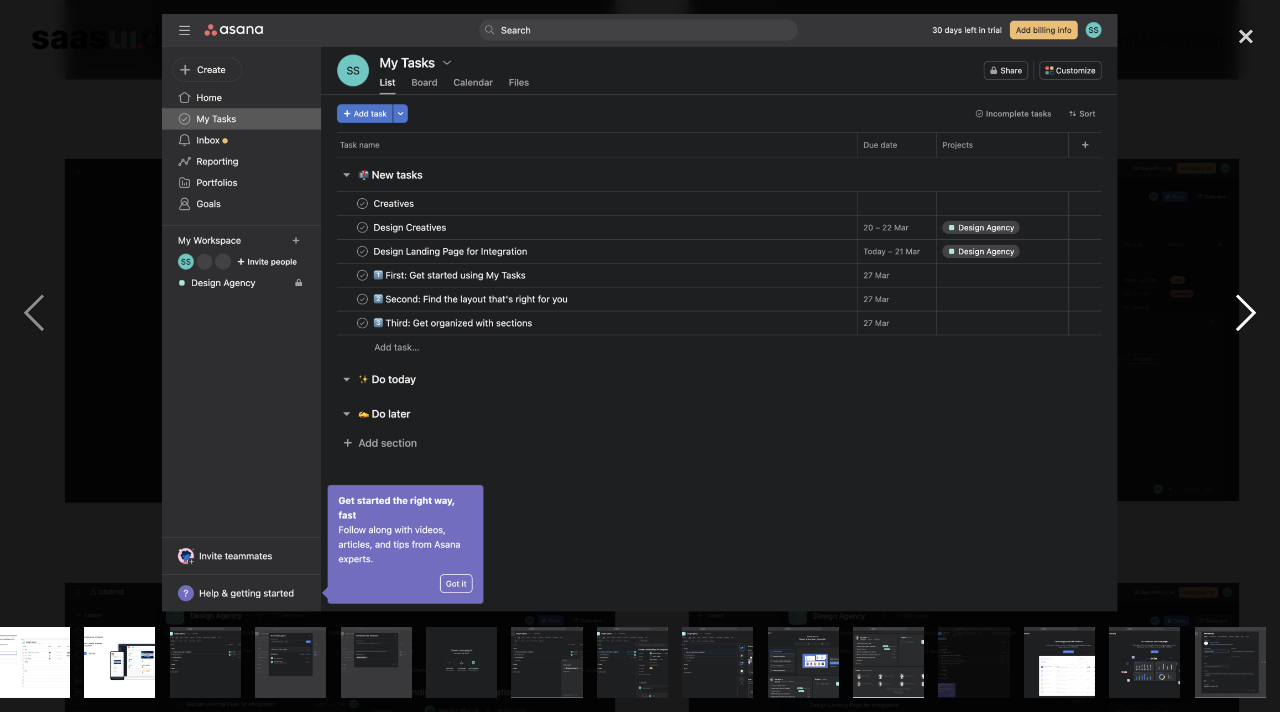 click at bounding box center (1246, 313) 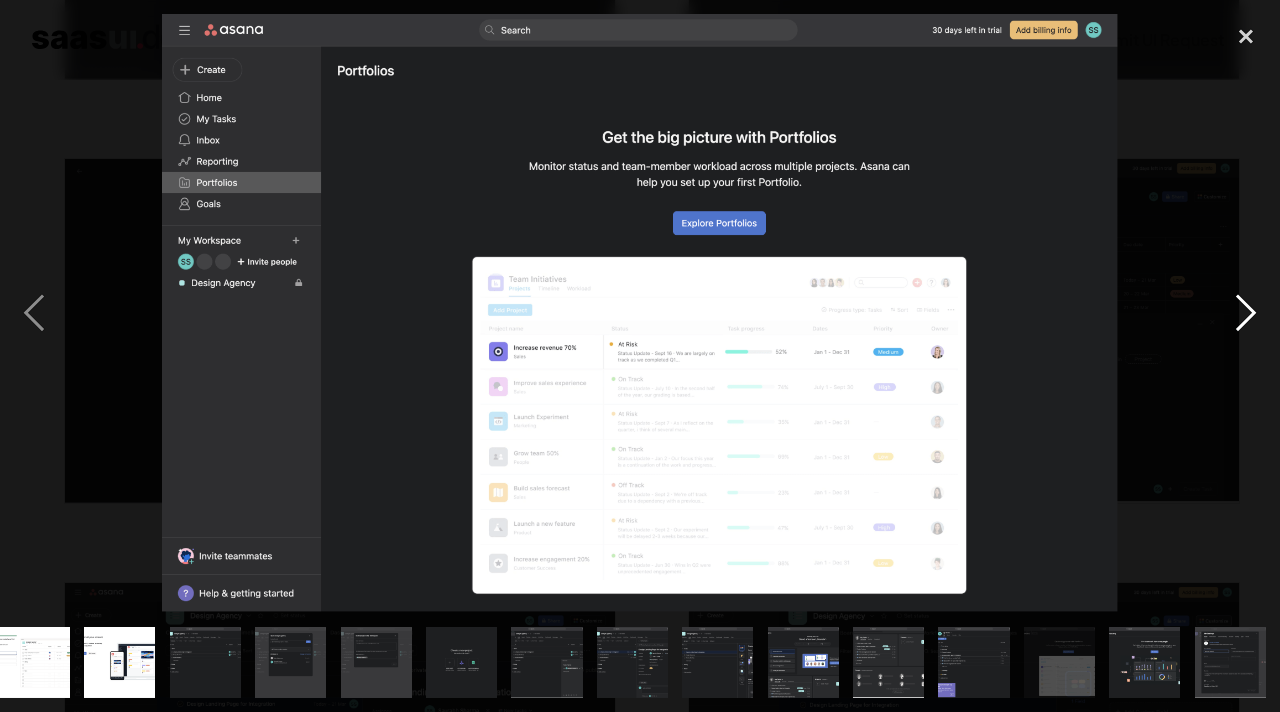 click at bounding box center (1246, 313) 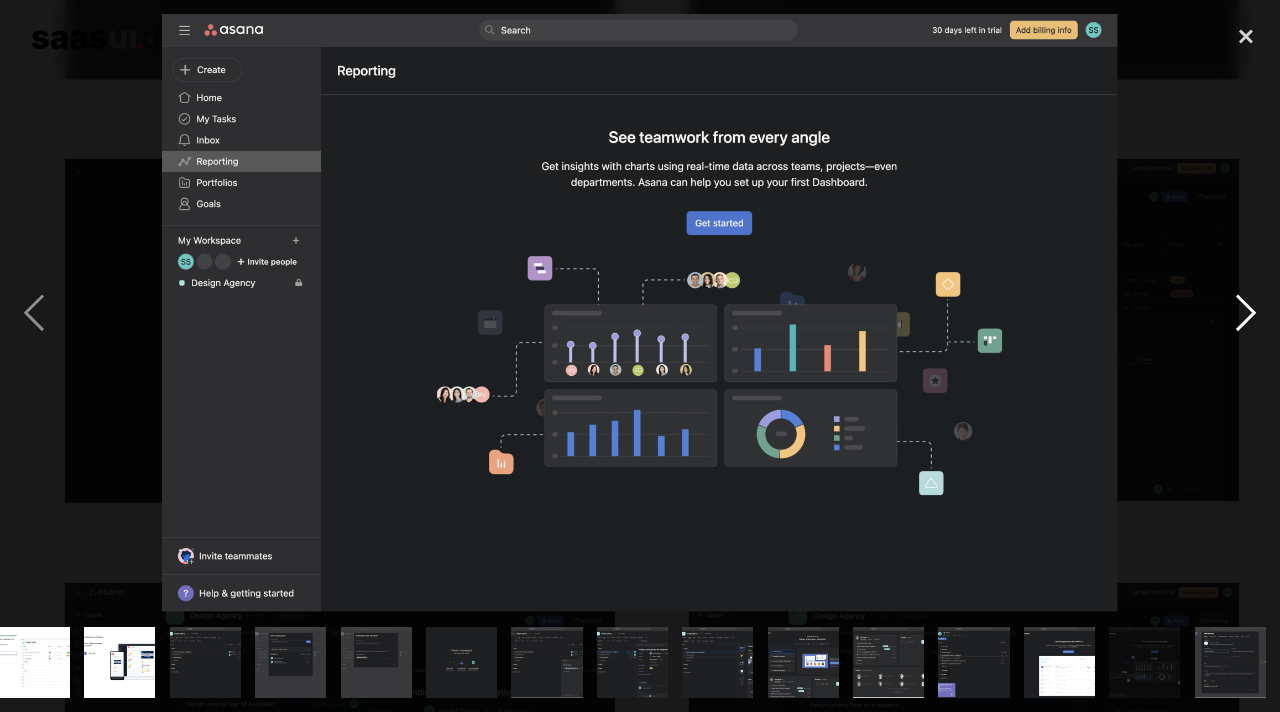click at bounding box center (1246, 313) 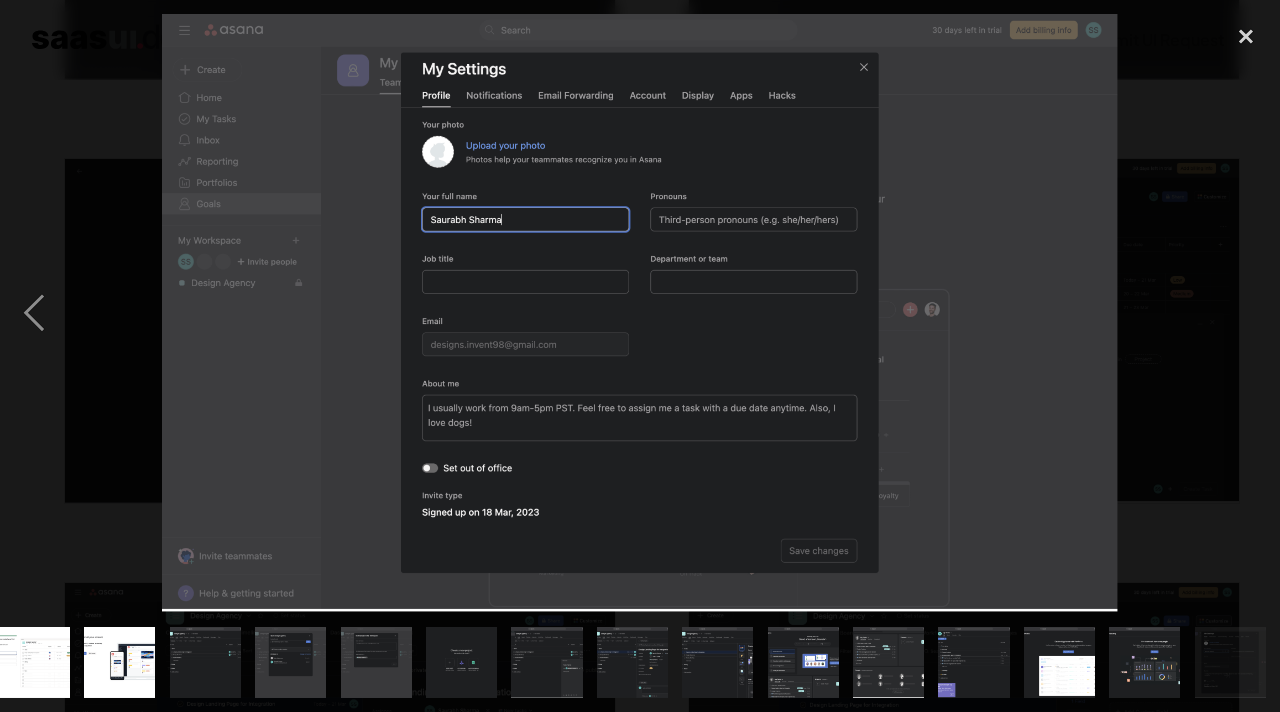 click at bounding box center [640, 313] 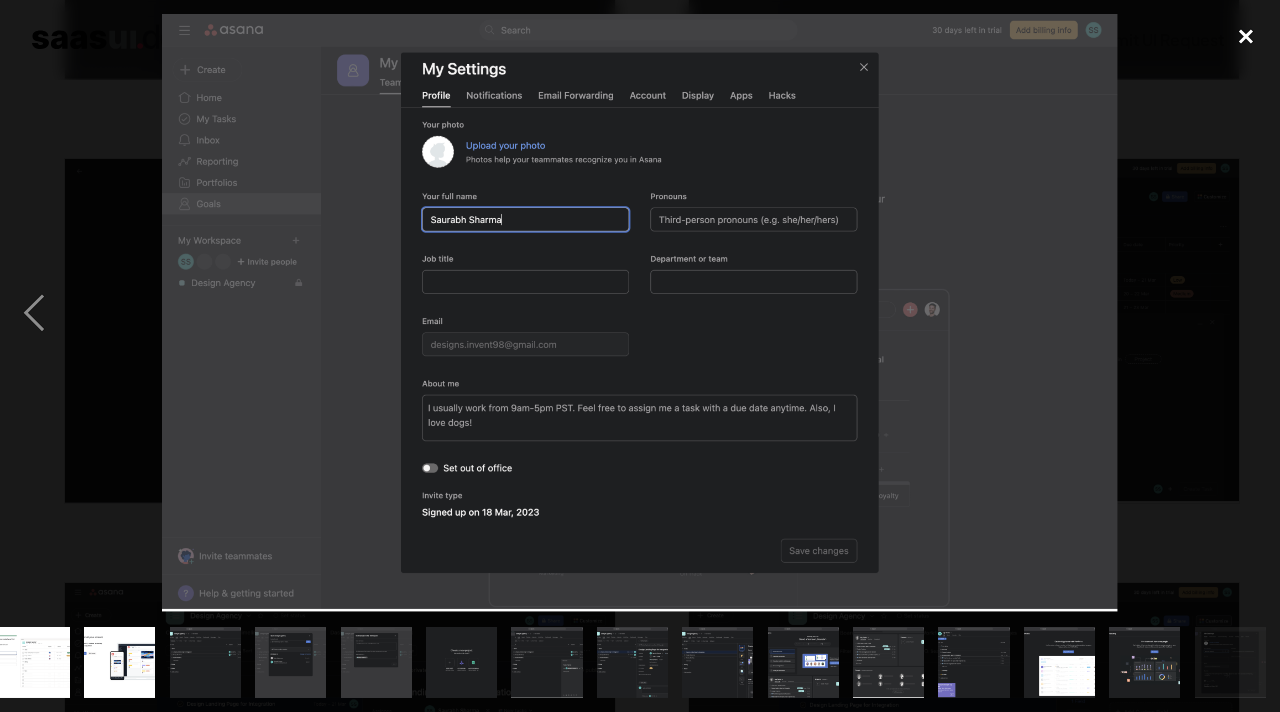 click at bounding box center (1246, 36) 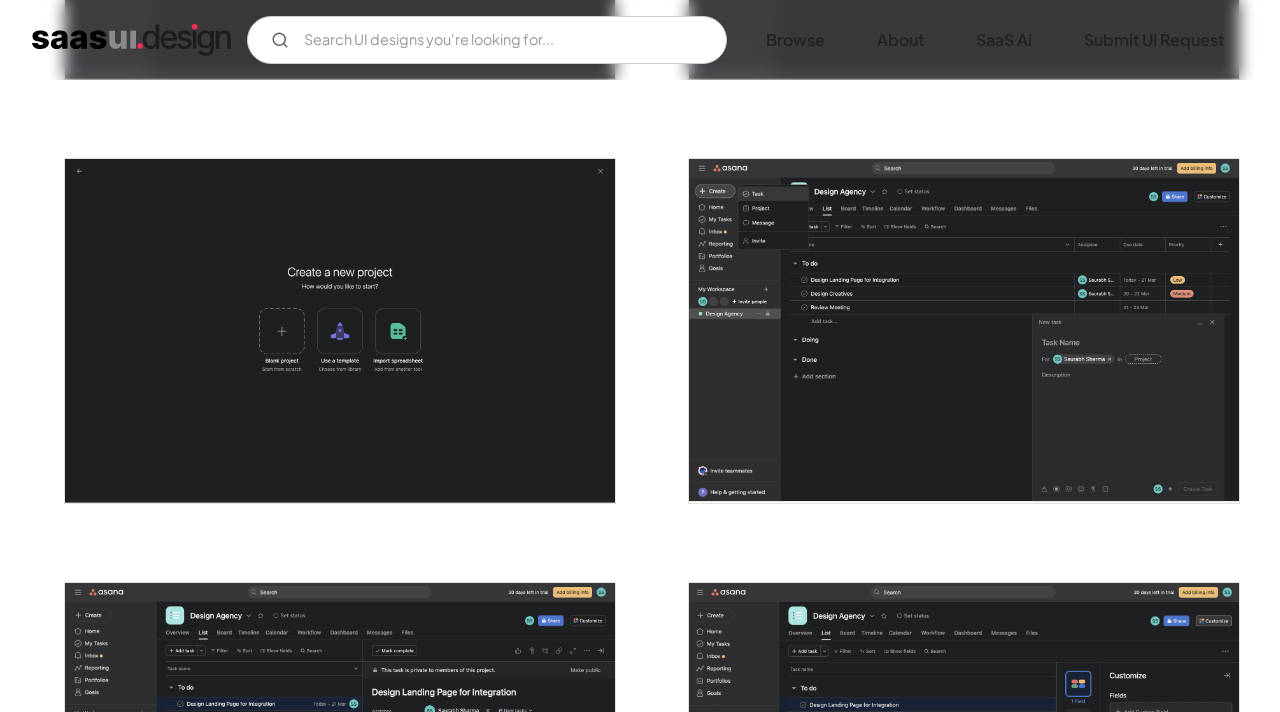 scroll, scrollTop: 0, scrollLeft: 0, axis: both 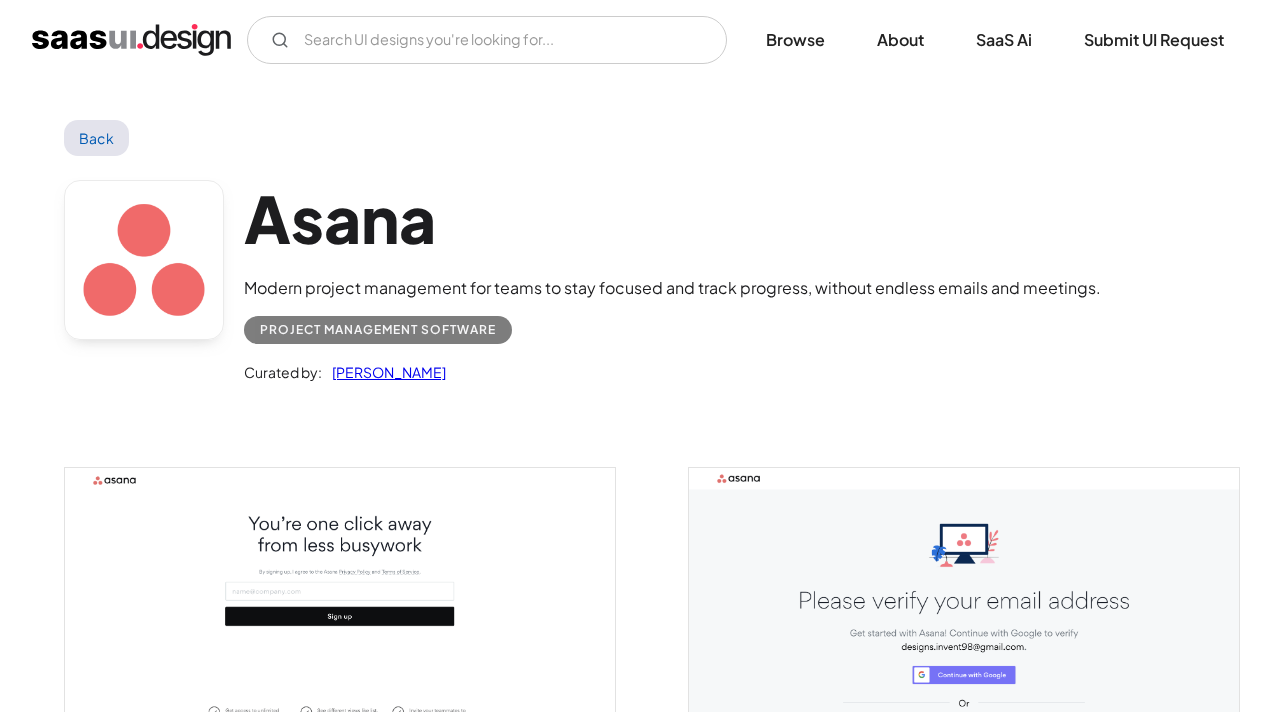 click on "Back" at bounding box center (96, 138) 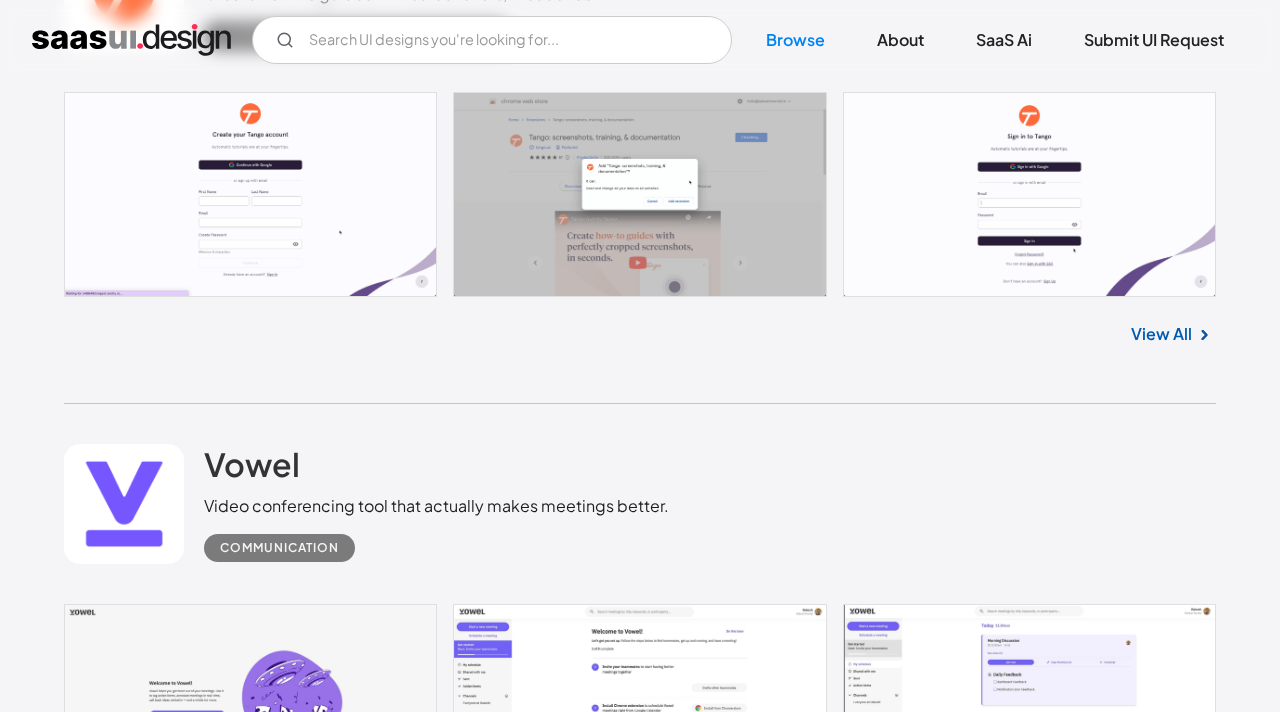 scroll, scrollTop: 6827, scrollLeft: 0, axis: vertical 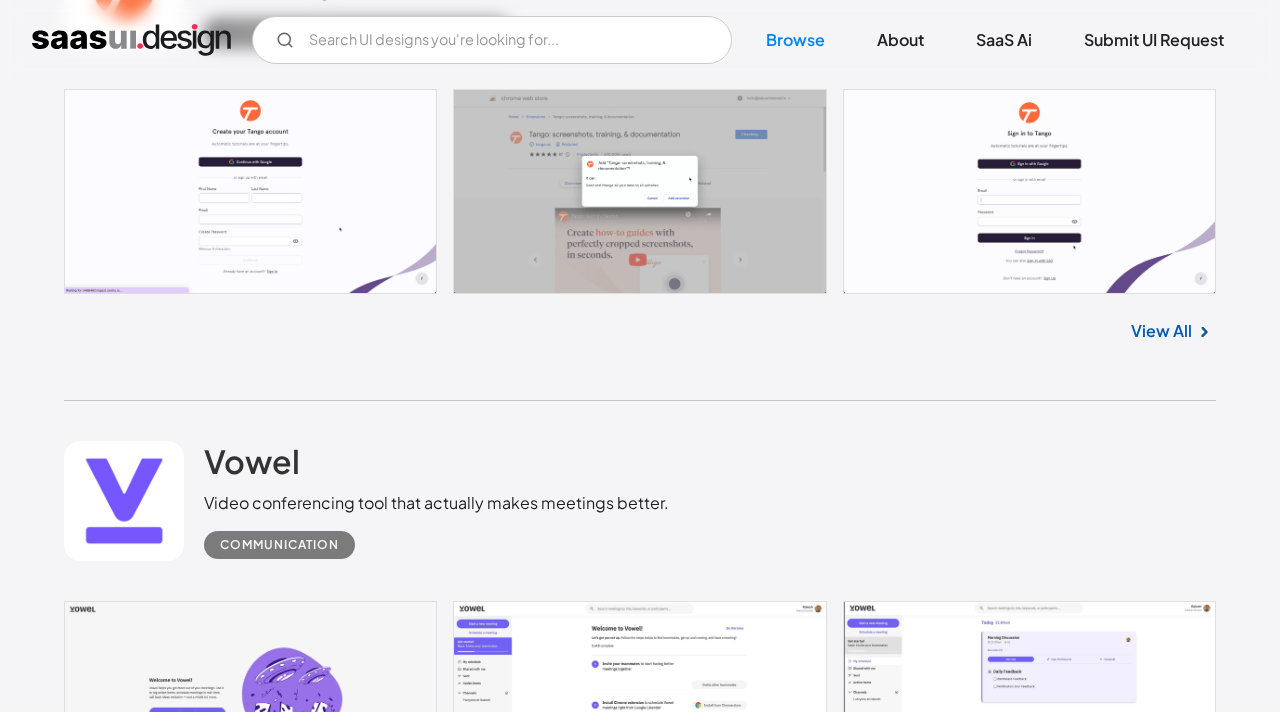 click at bounding box center (640, 2778) 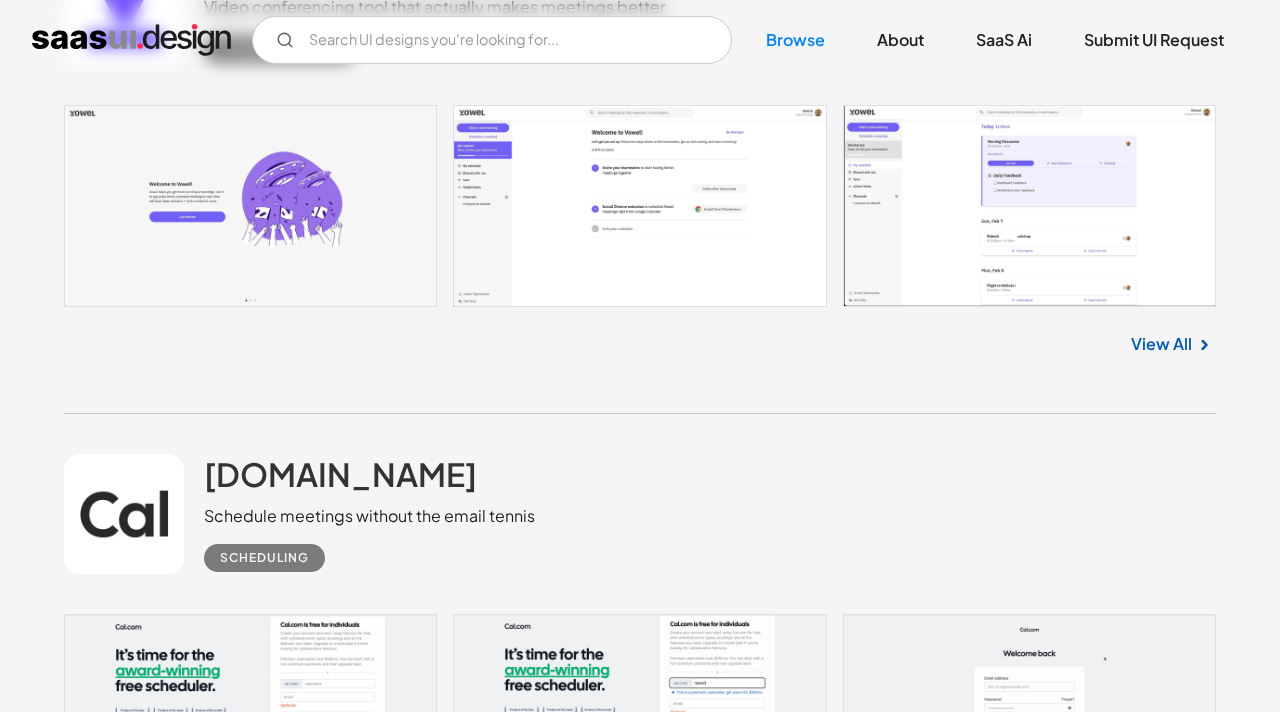 scroll, scrollTop: 7326, scrollLeft: 0, axis: vertical 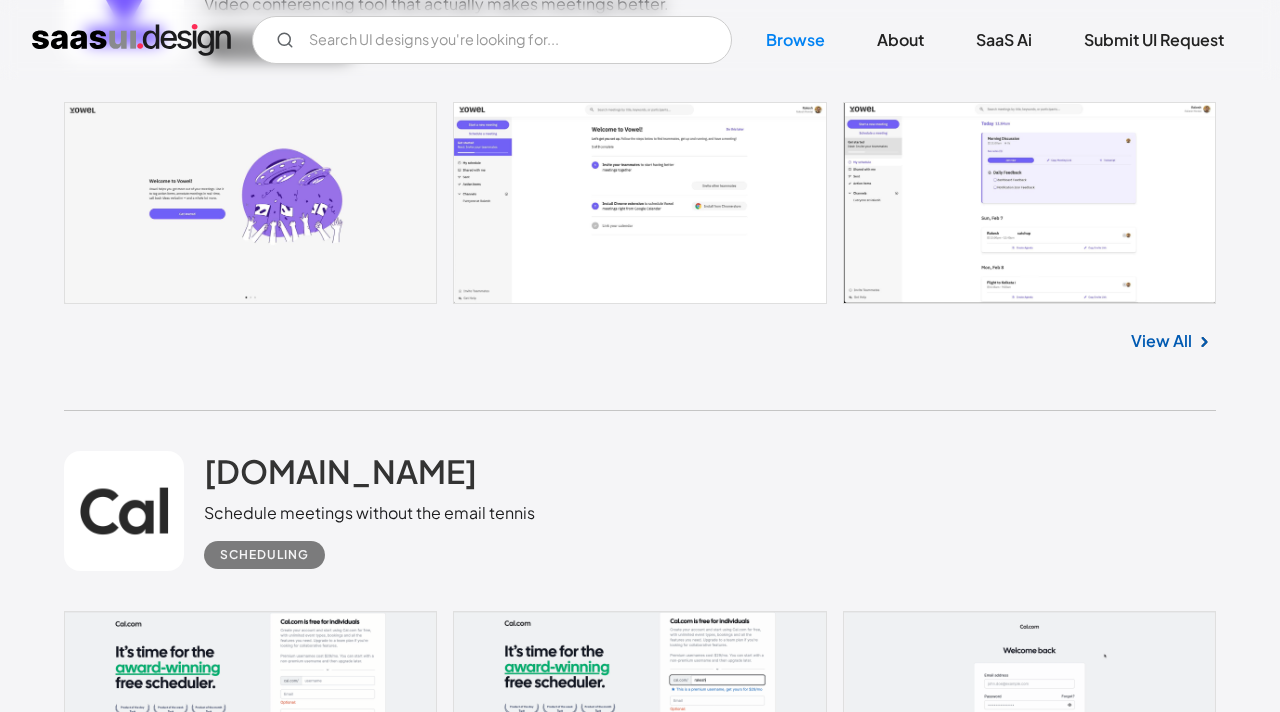 click at bounding box center [640, 2785] 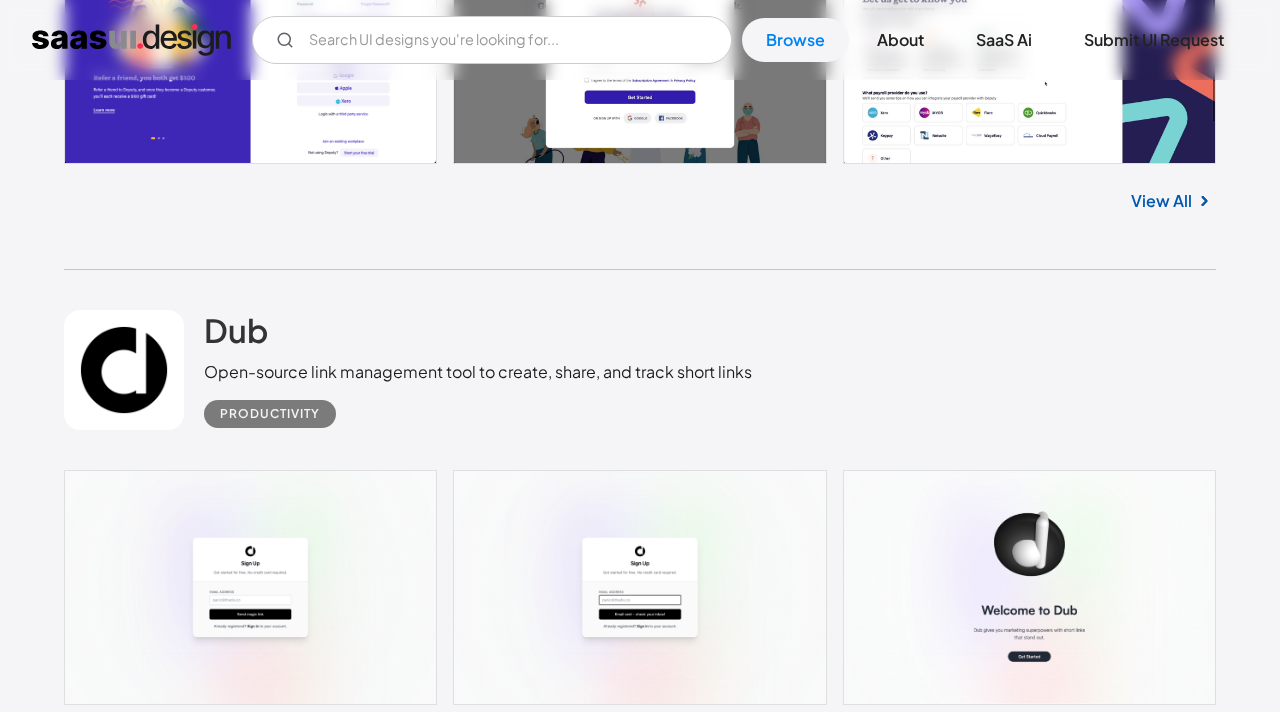 scroll, scrollTop: 11620, scrollLeft: 0, axis: vertical 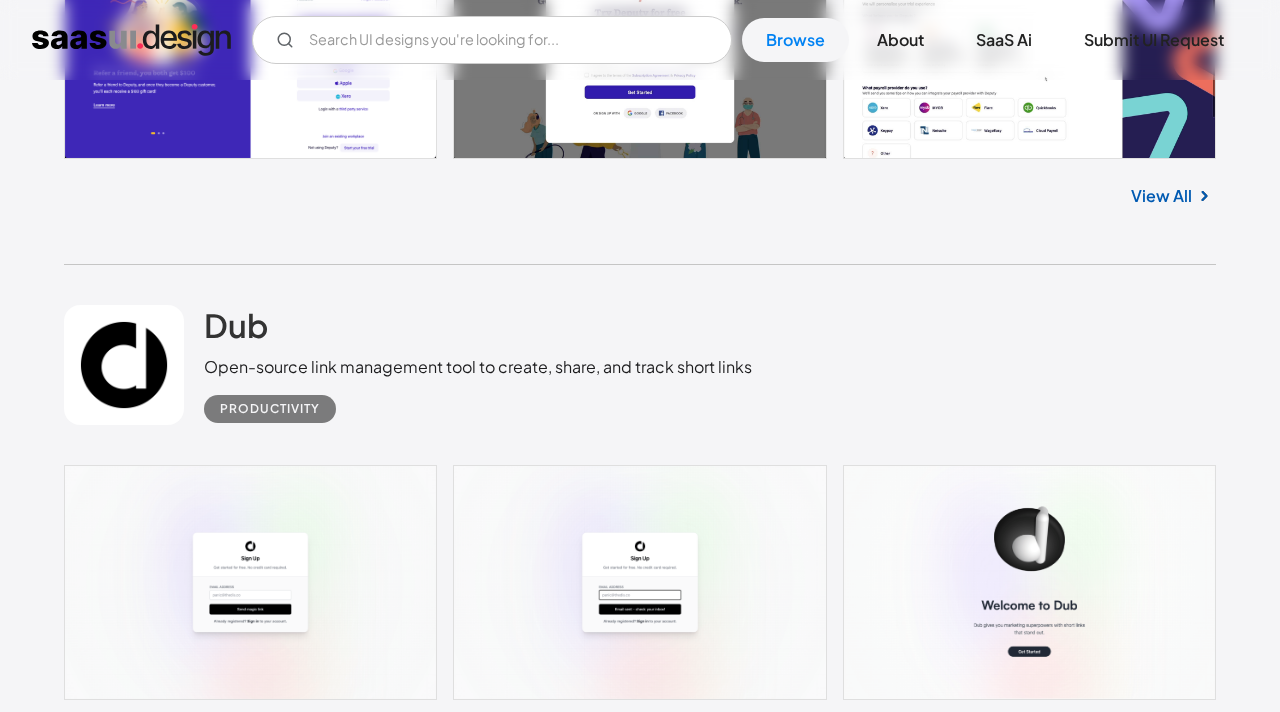 click at bounding box center [640, 2668] 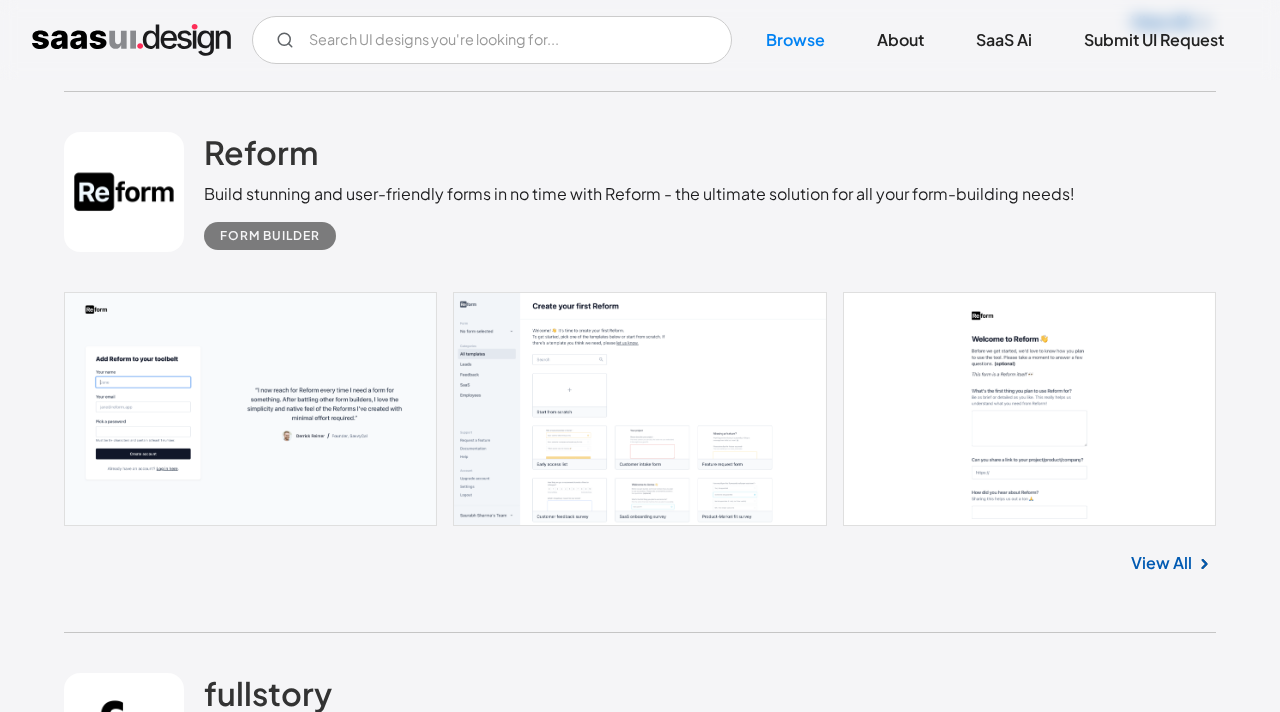 scroll, scrollTop: 12861, scrollLeft: 0, axis: vertical 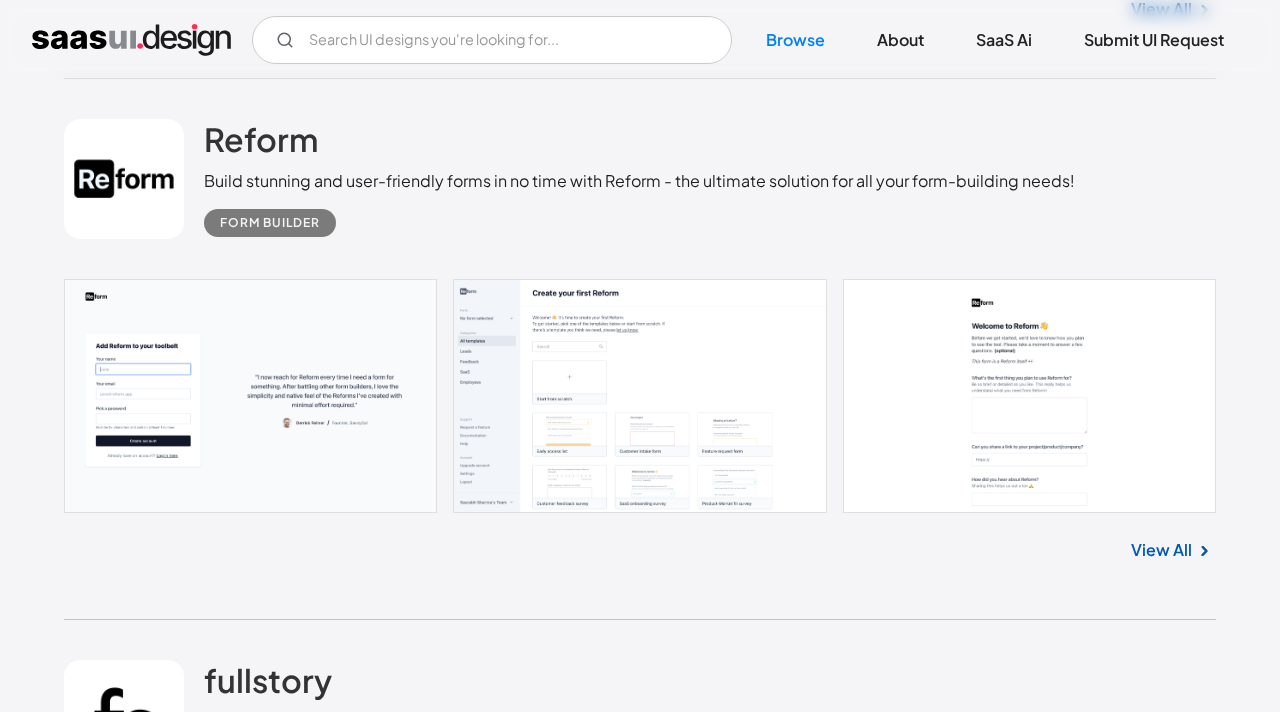 click on "View All" at bounding box center (1161, 2579) 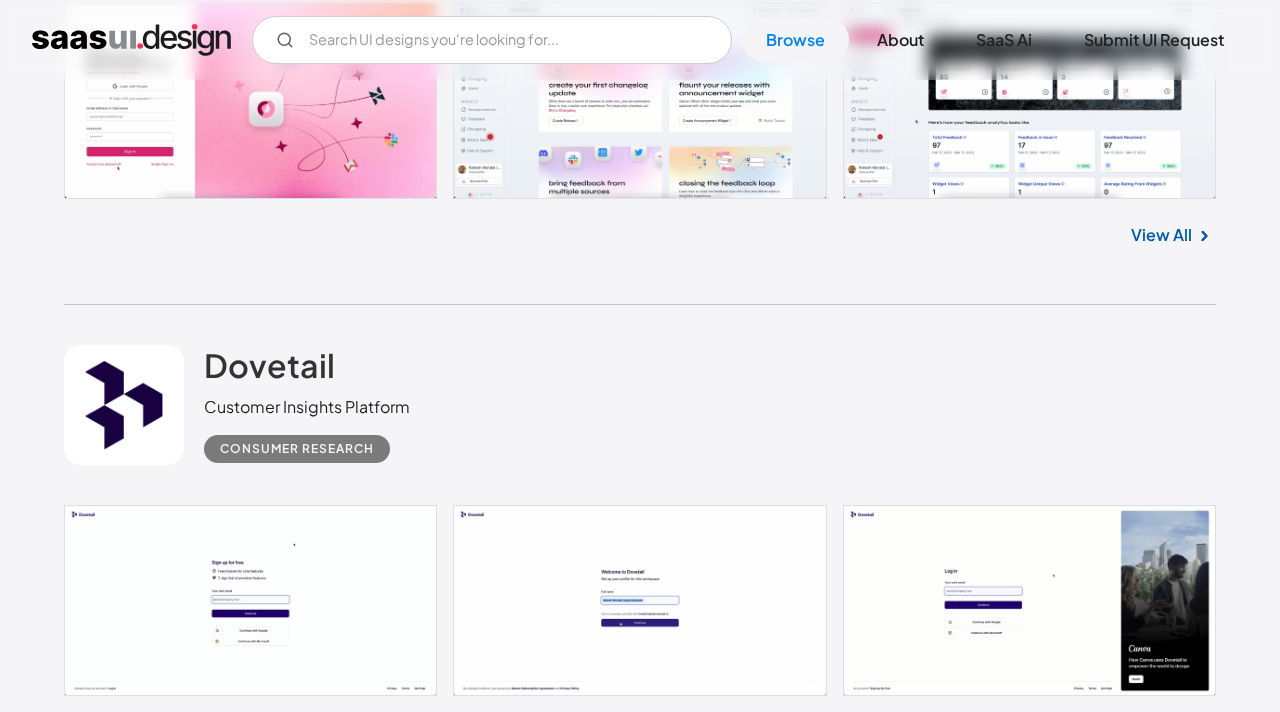 scroll, scrollTop: 14211, scrollLeft: 0, axis: vertical 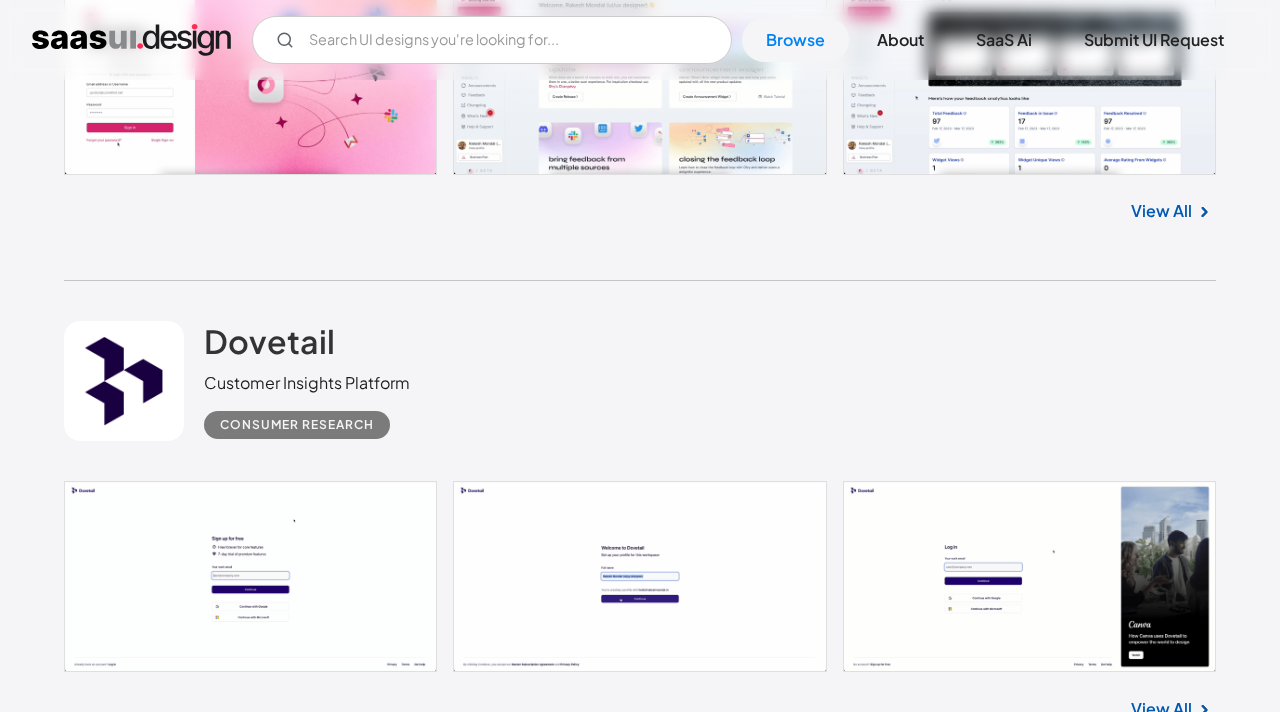 click at bounding box center [640, 2677] 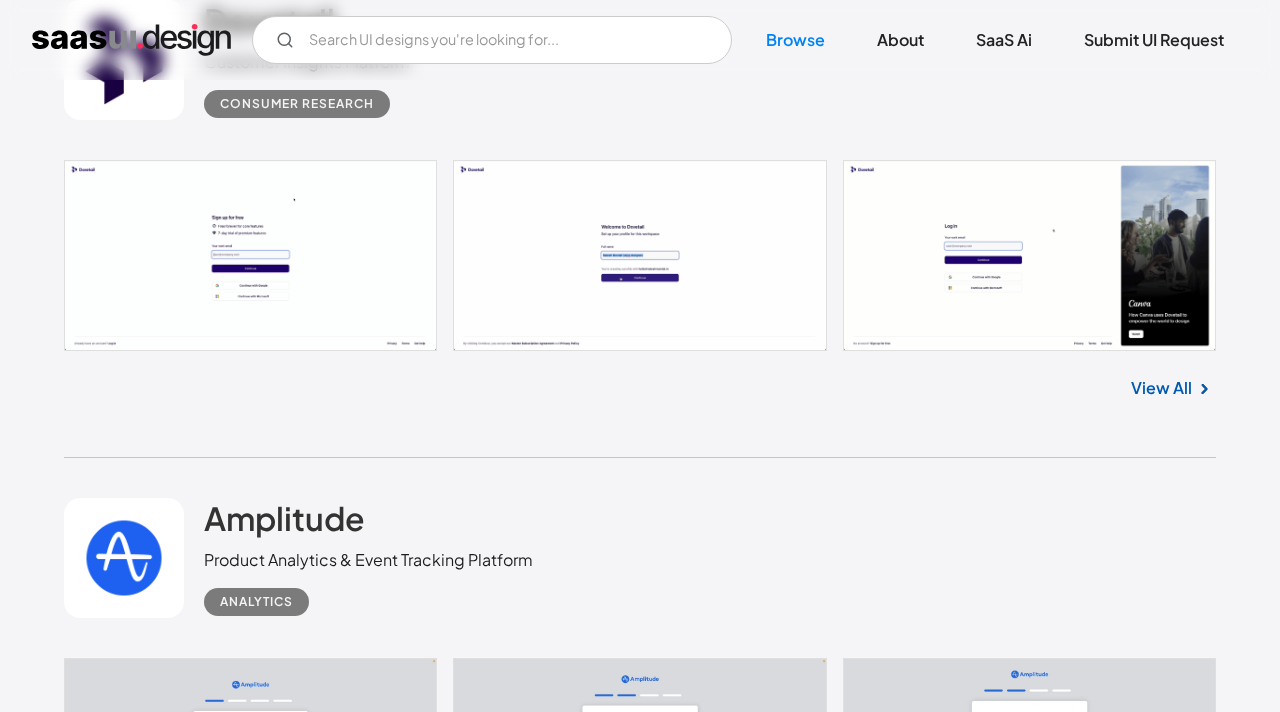 scroll, scrollTop: 14540, scrollLeft: 0, axis: vertical 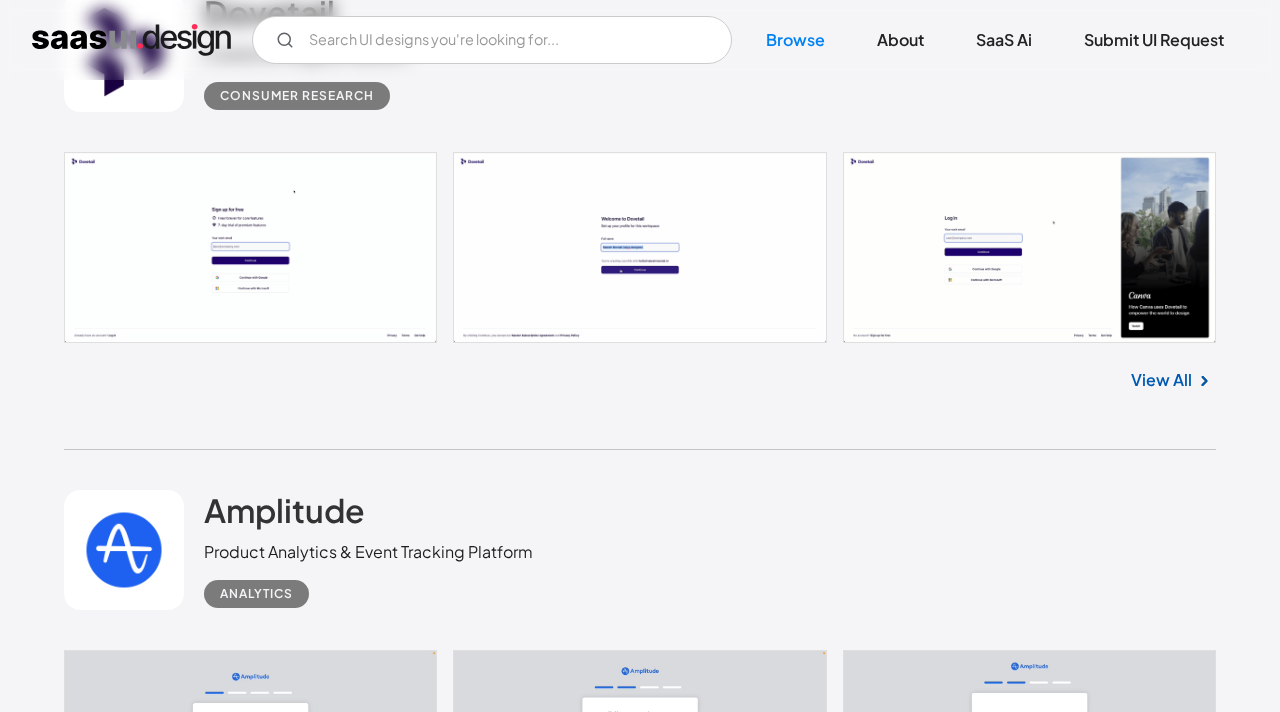click at bounding box center [640, 2873] 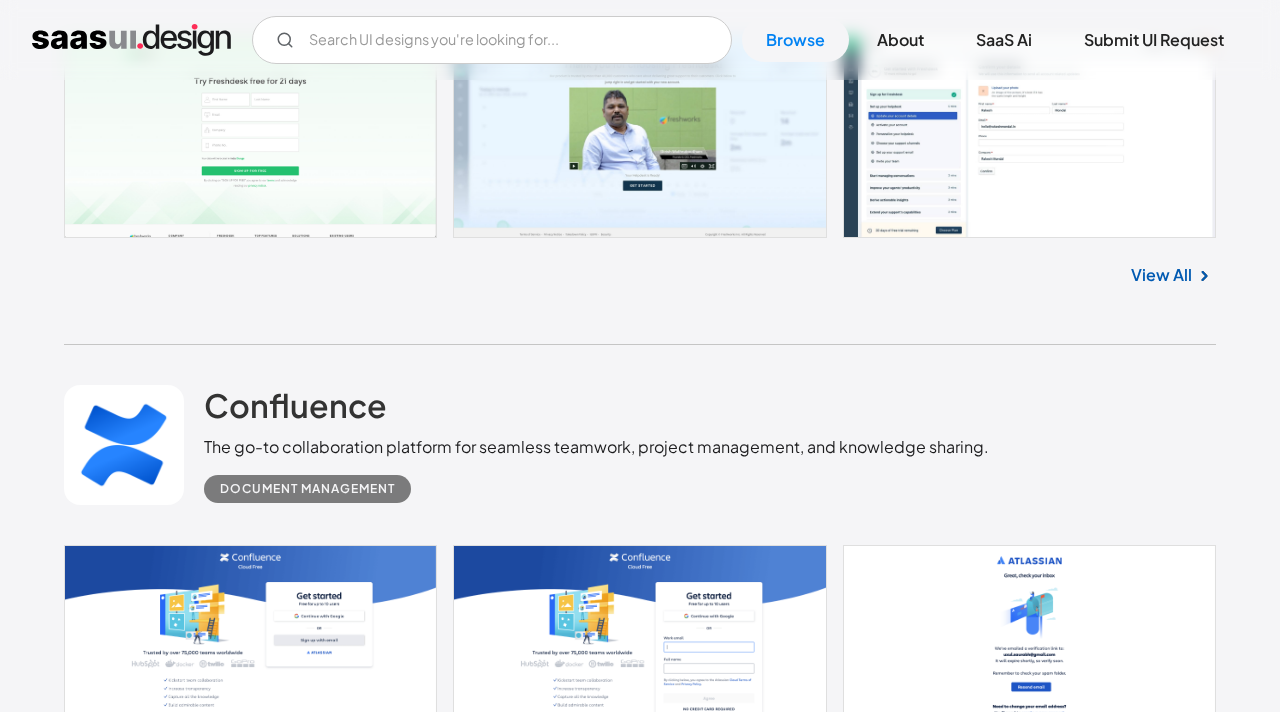 scroll, scrollTop: 16758, scrollLeft: 0, axis: vertical 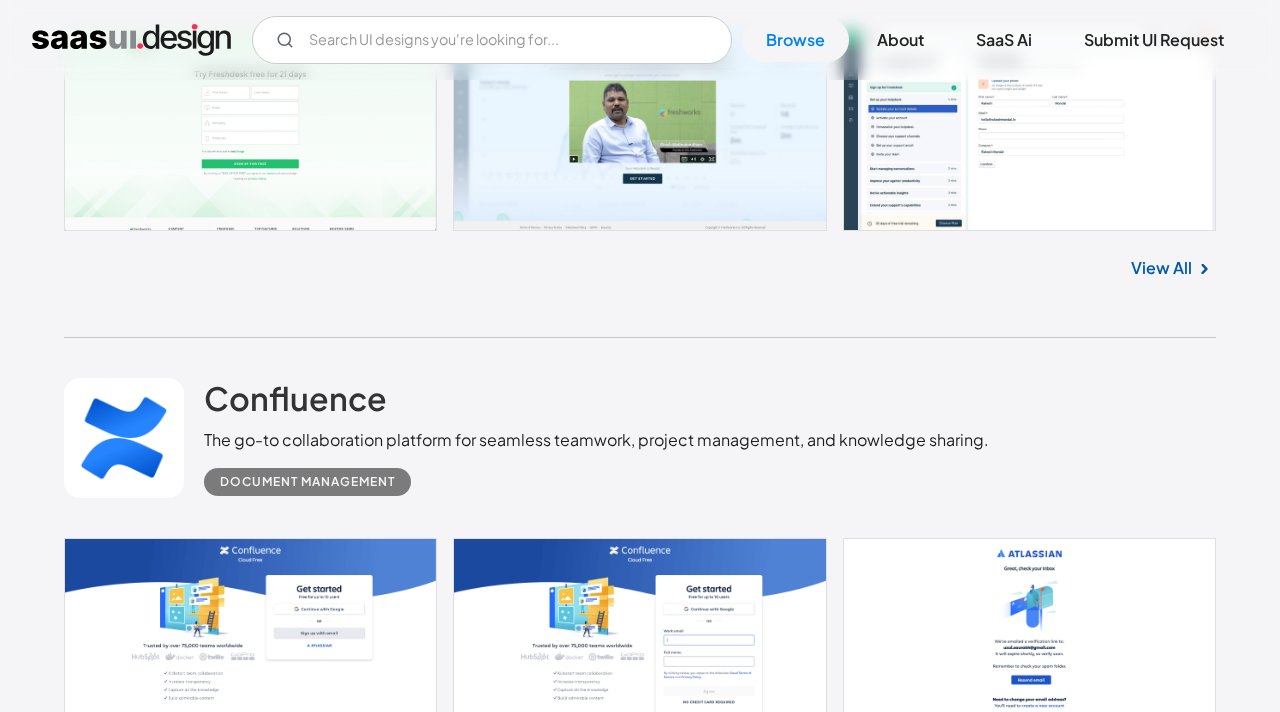 click on "View All" at bounding box center [1161, 2885] 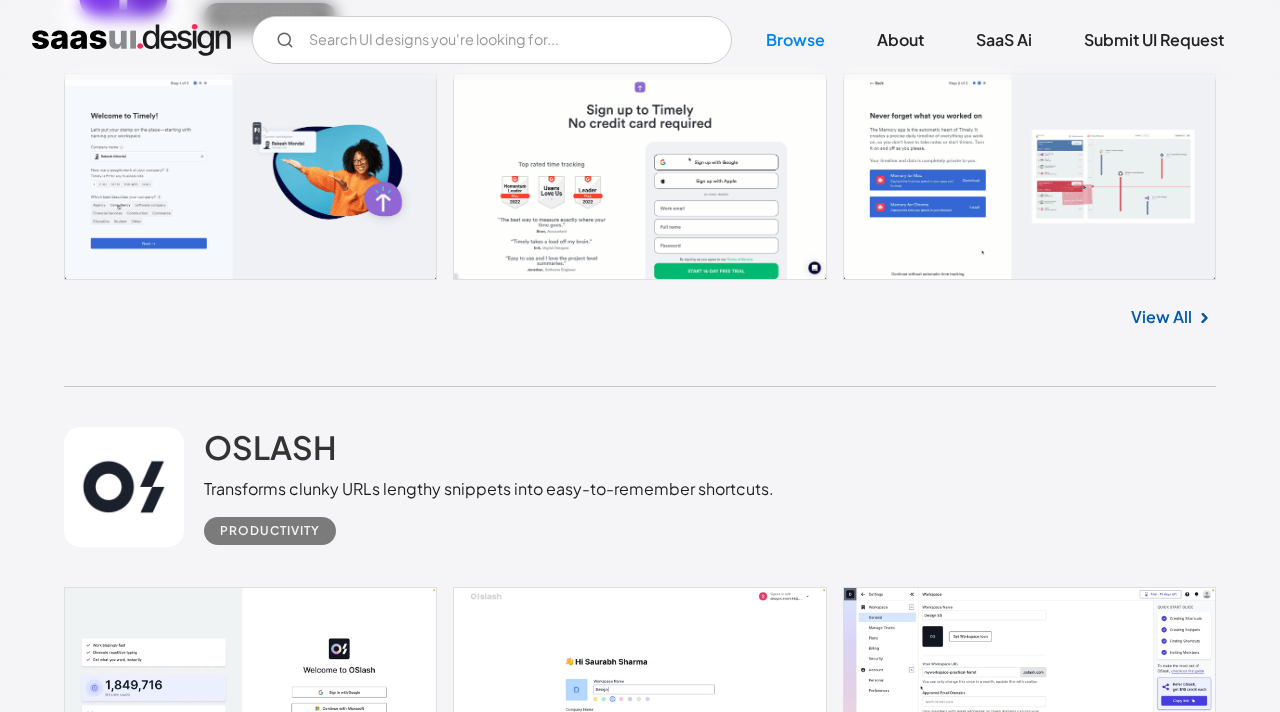 scroll, scrollTop: 17802, scrollLeft: 0, axis: vertical 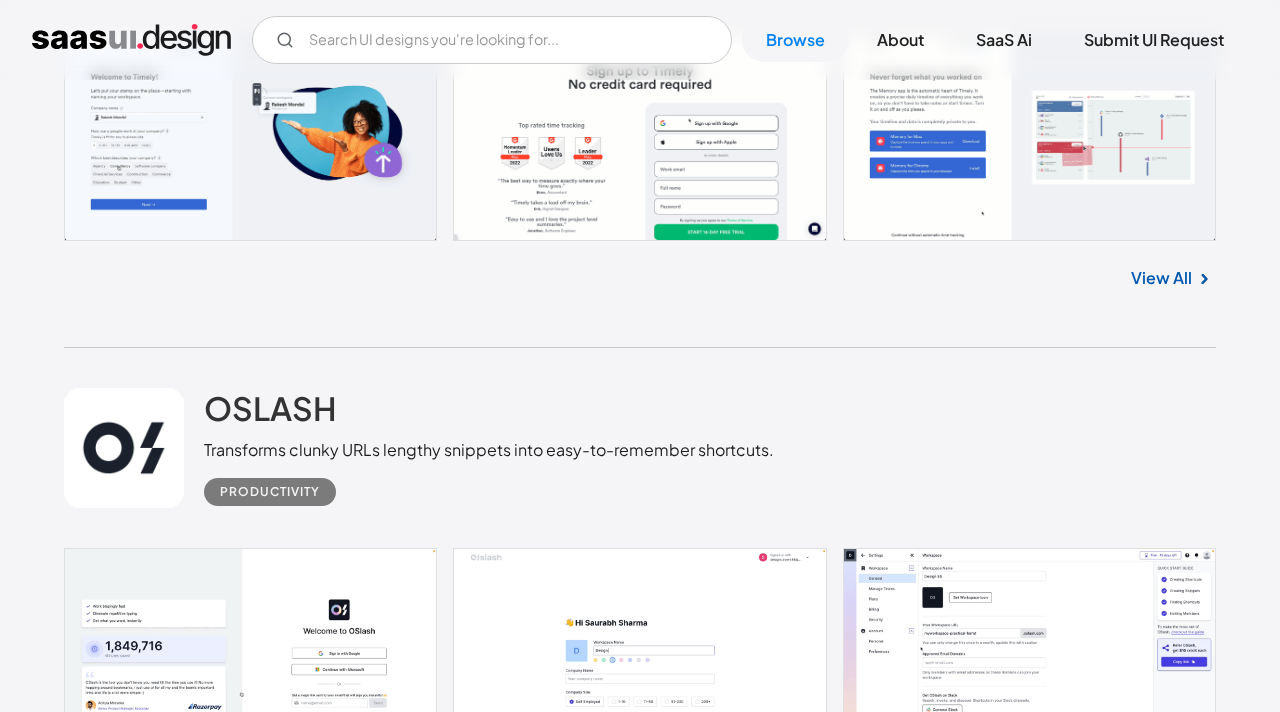 click on "View All" at bounding box center (1161, 2891) 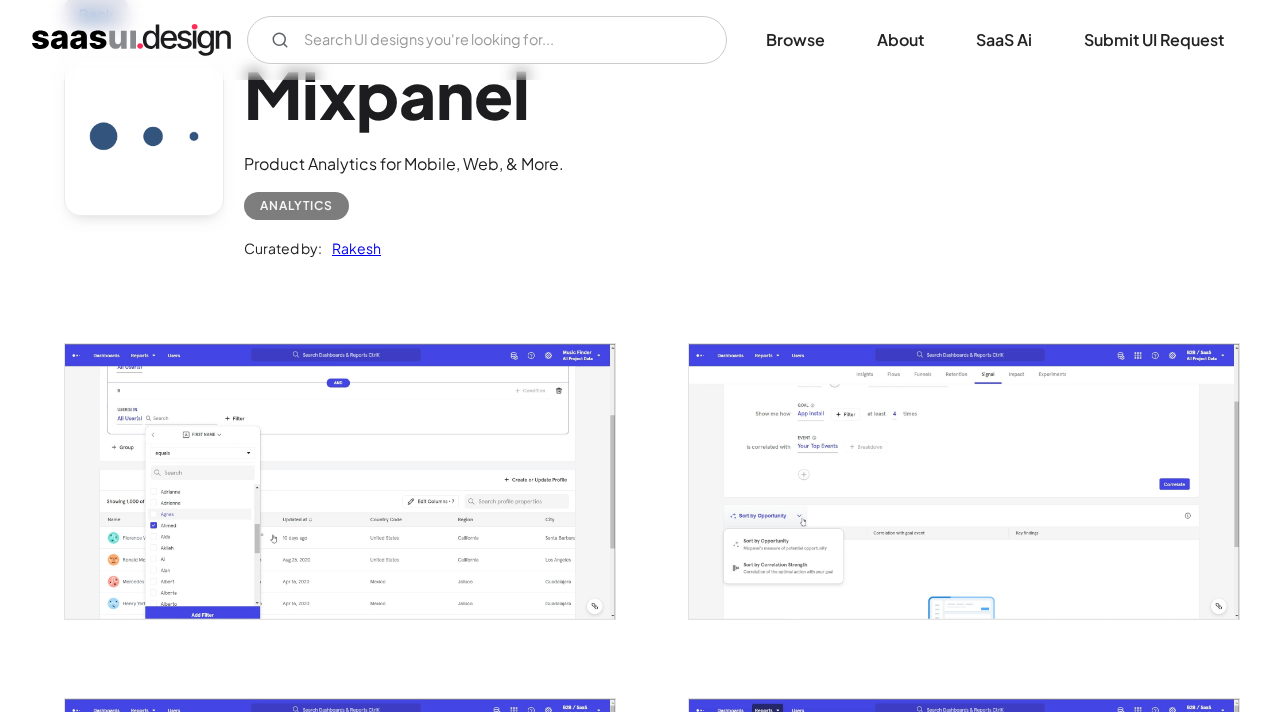scroll, scrollTop: 189, scrollLeft: 0, axis: vertical 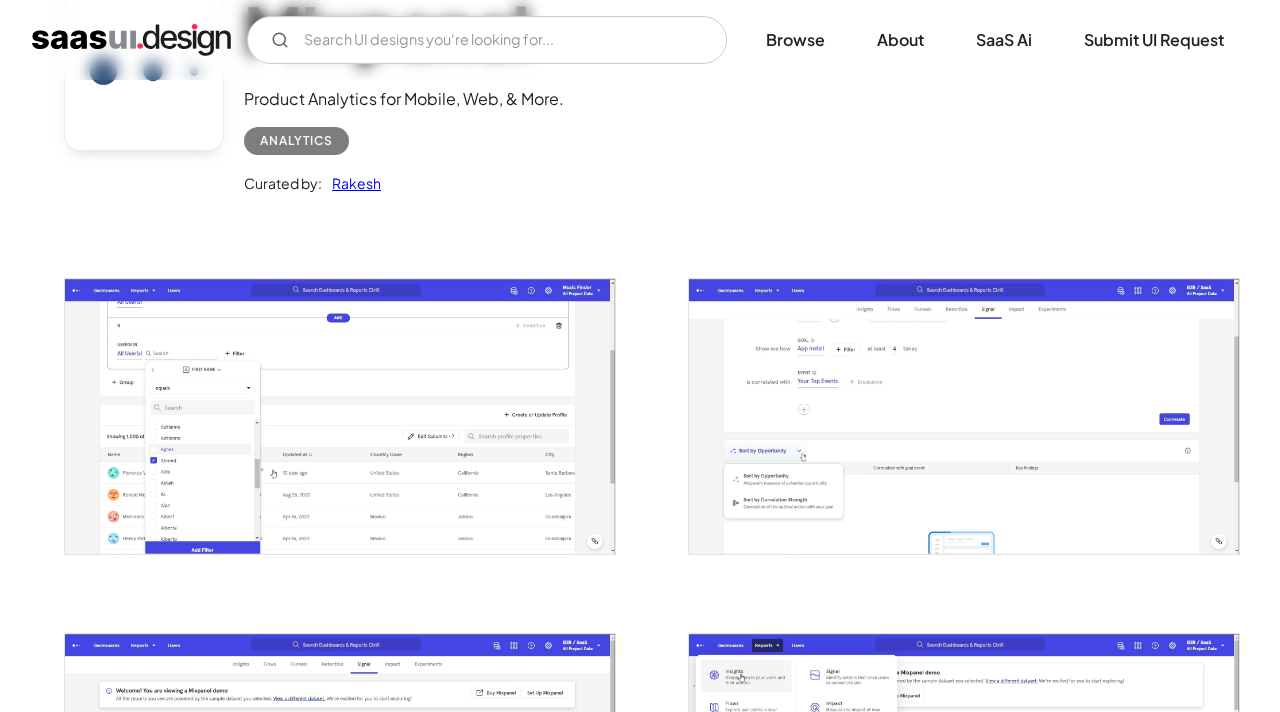 click at bounding box center [340, 416] 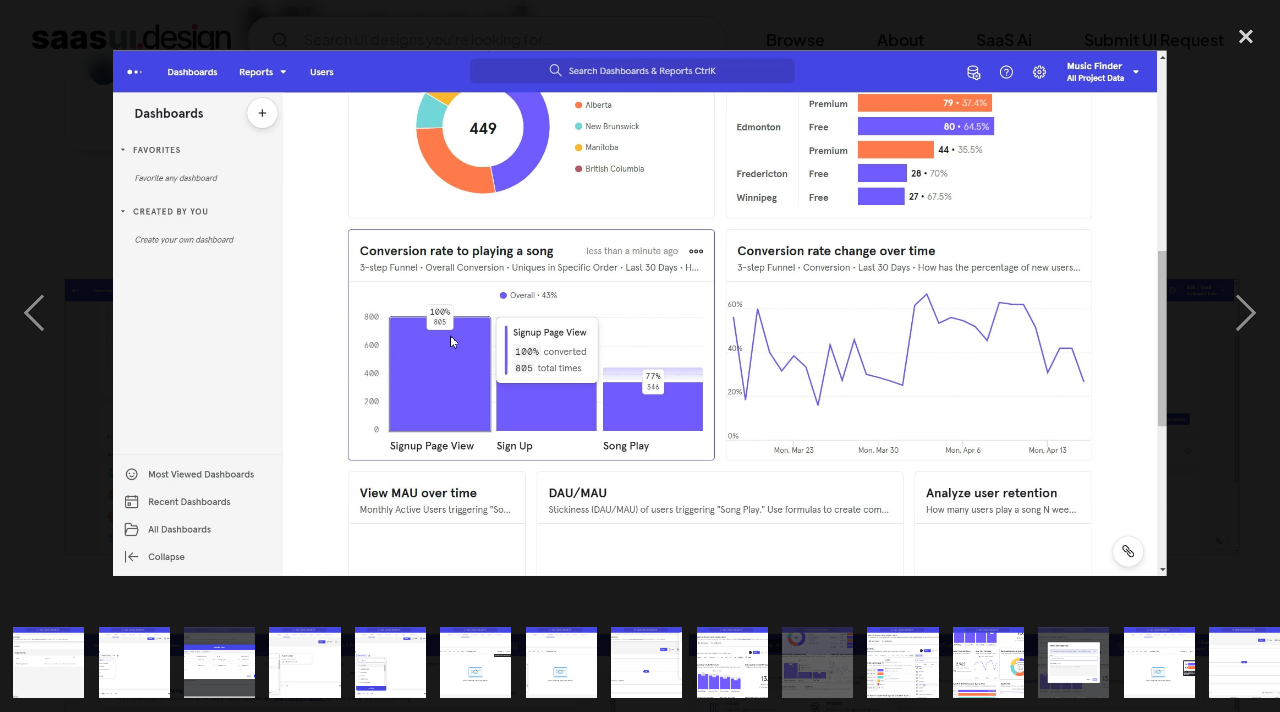 scroll, scrollTop: 0, scrollLeft: 443, axis: horizontal 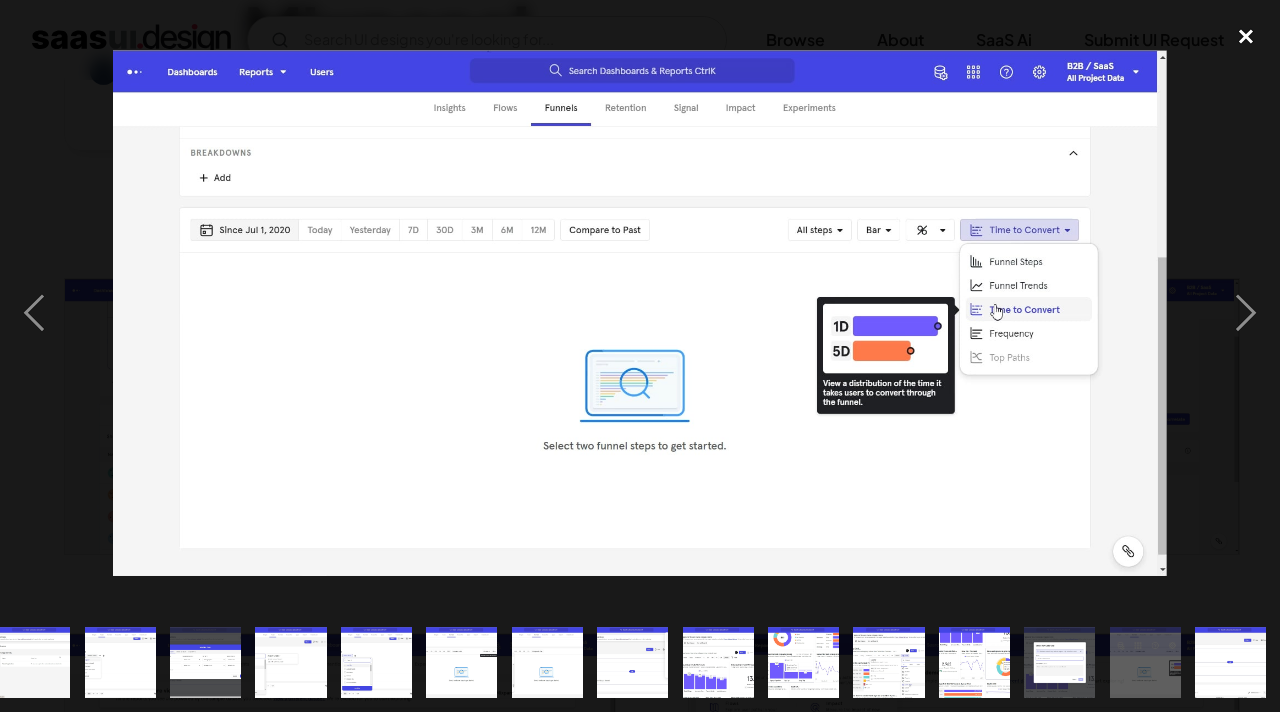 click at bounding box center [1246, 36] 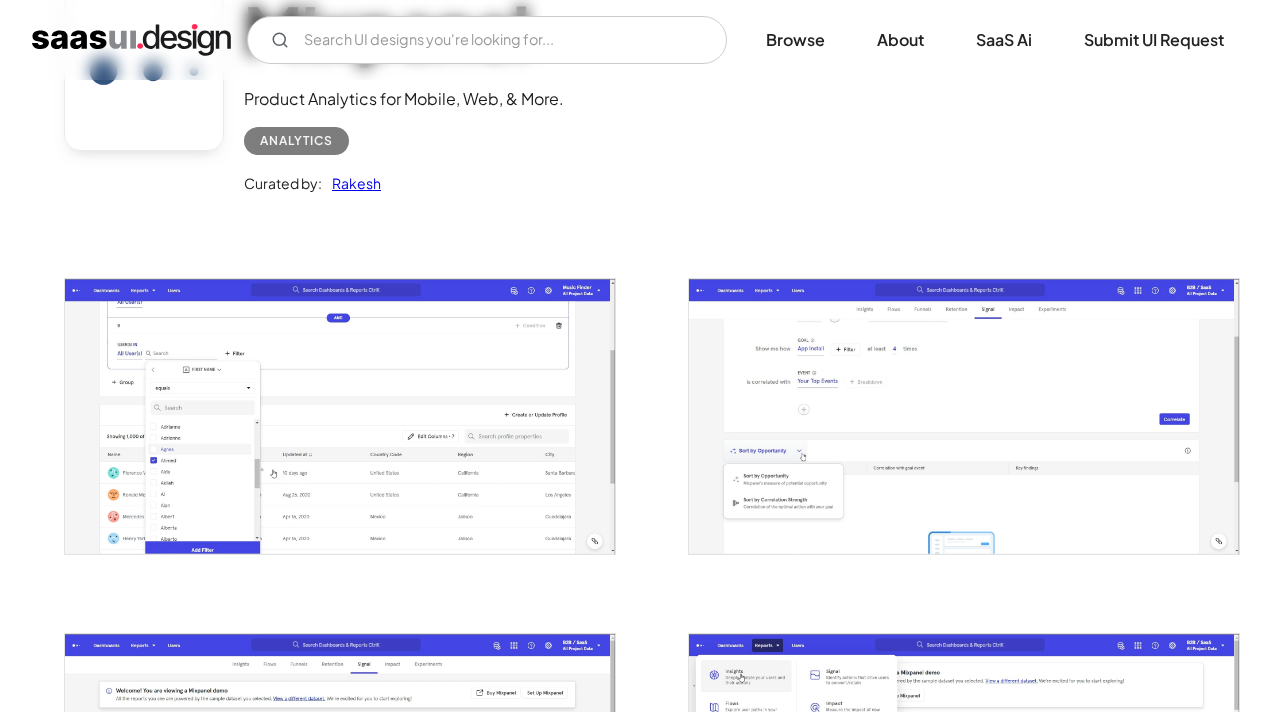 scroll, scrollTop: 0, scrollLeft: 0, axis: both 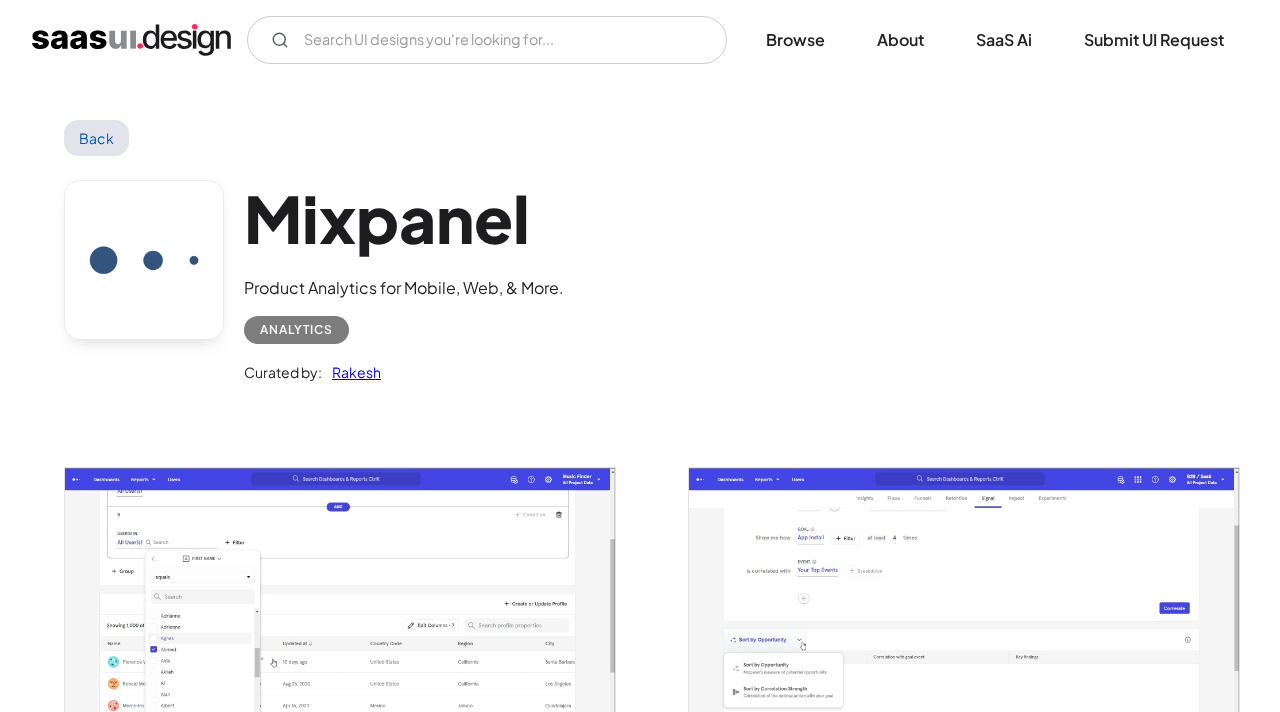 click on "Back" at bounding box center (96, 138) 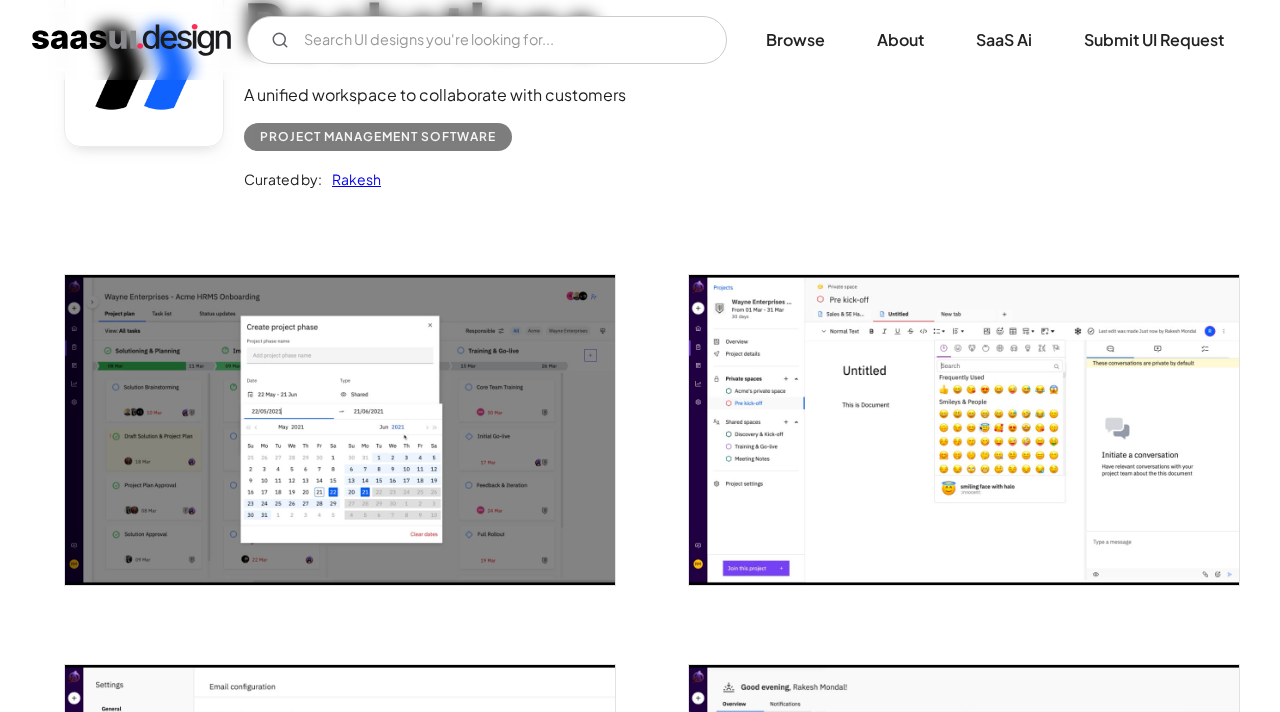 scroll, scrollTop: 286, scrollLeft: 0, axis: vertical 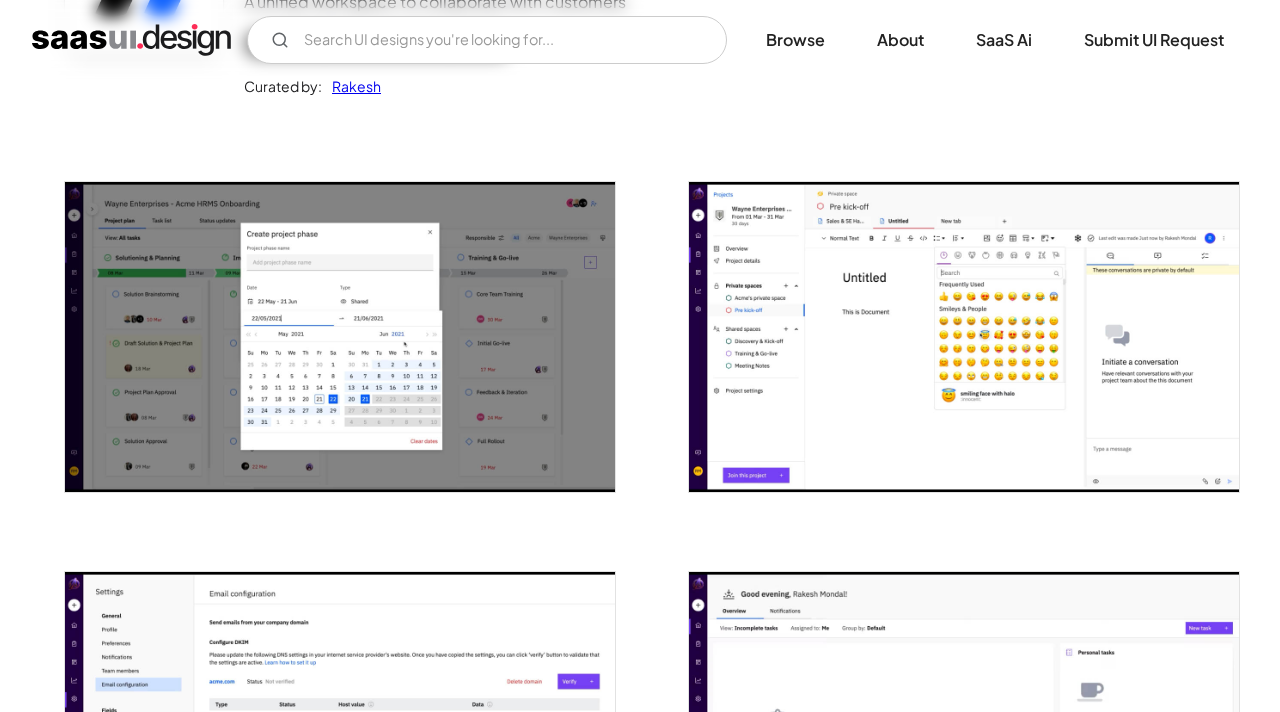 click at bounding box center [340, 336] 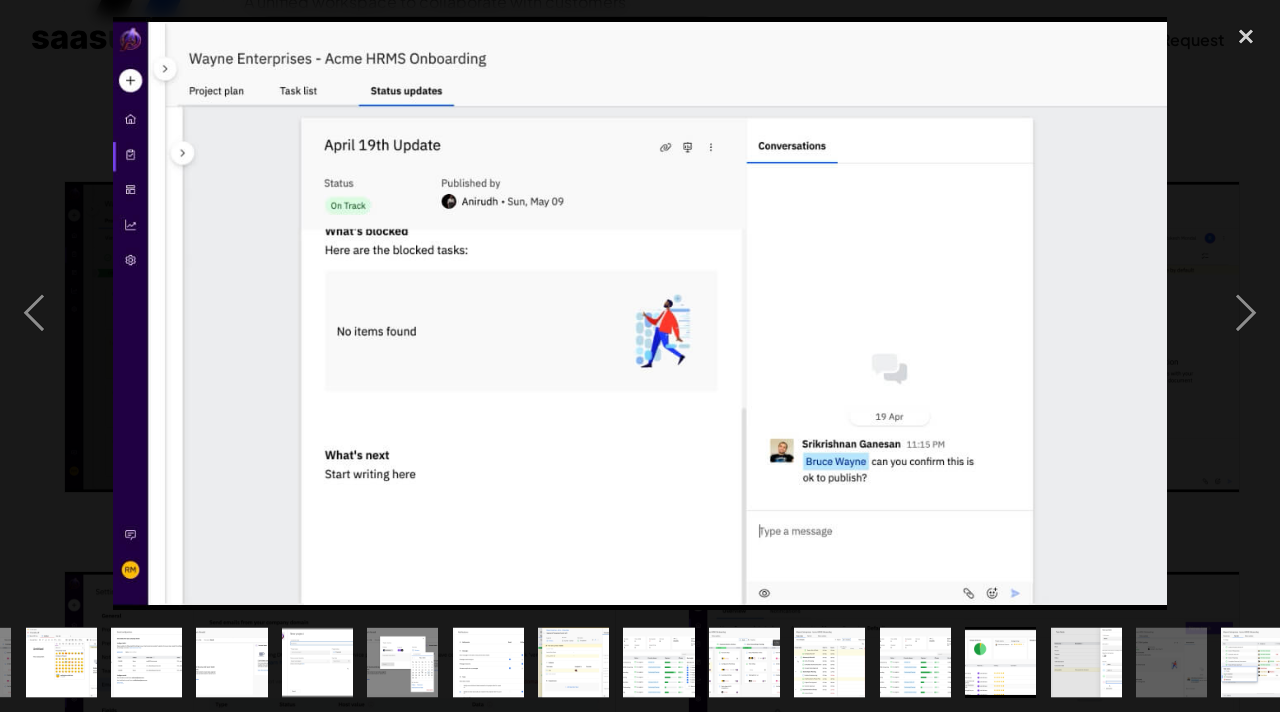 scroll, scrollTop: 0, scrollLeft: 101, axis: horizontal 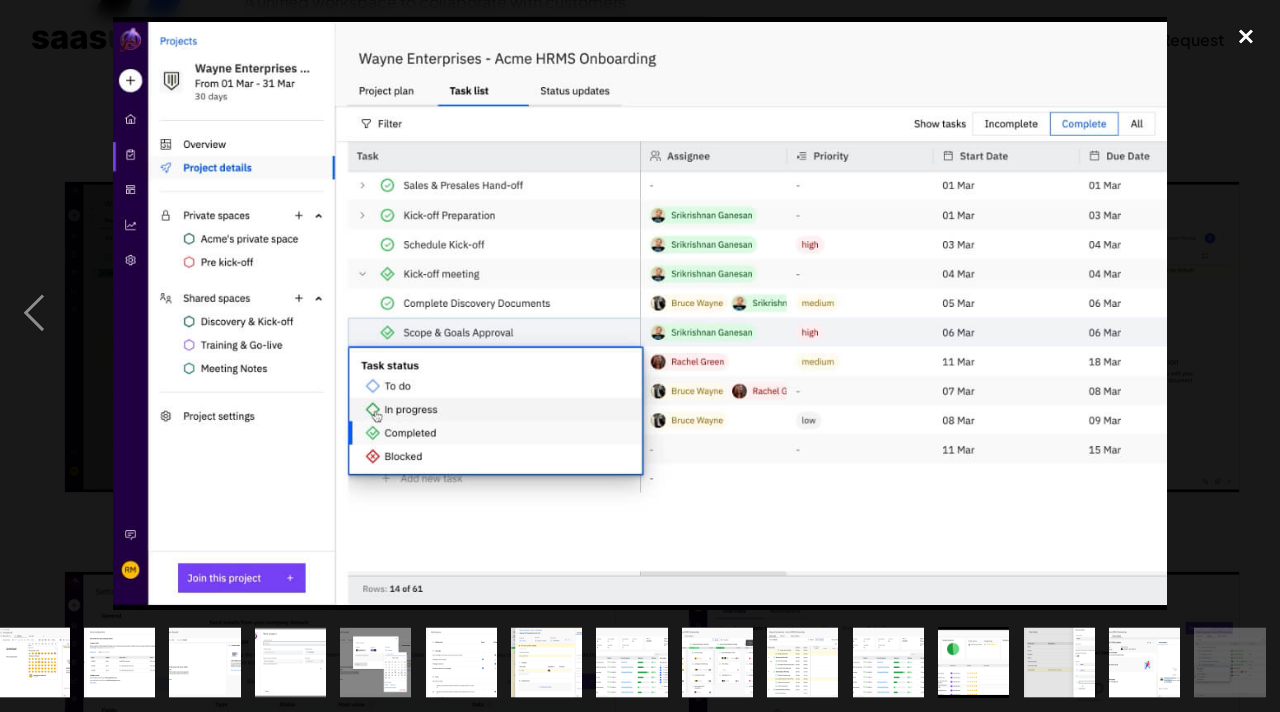 click at bounding box center [1246, 36] 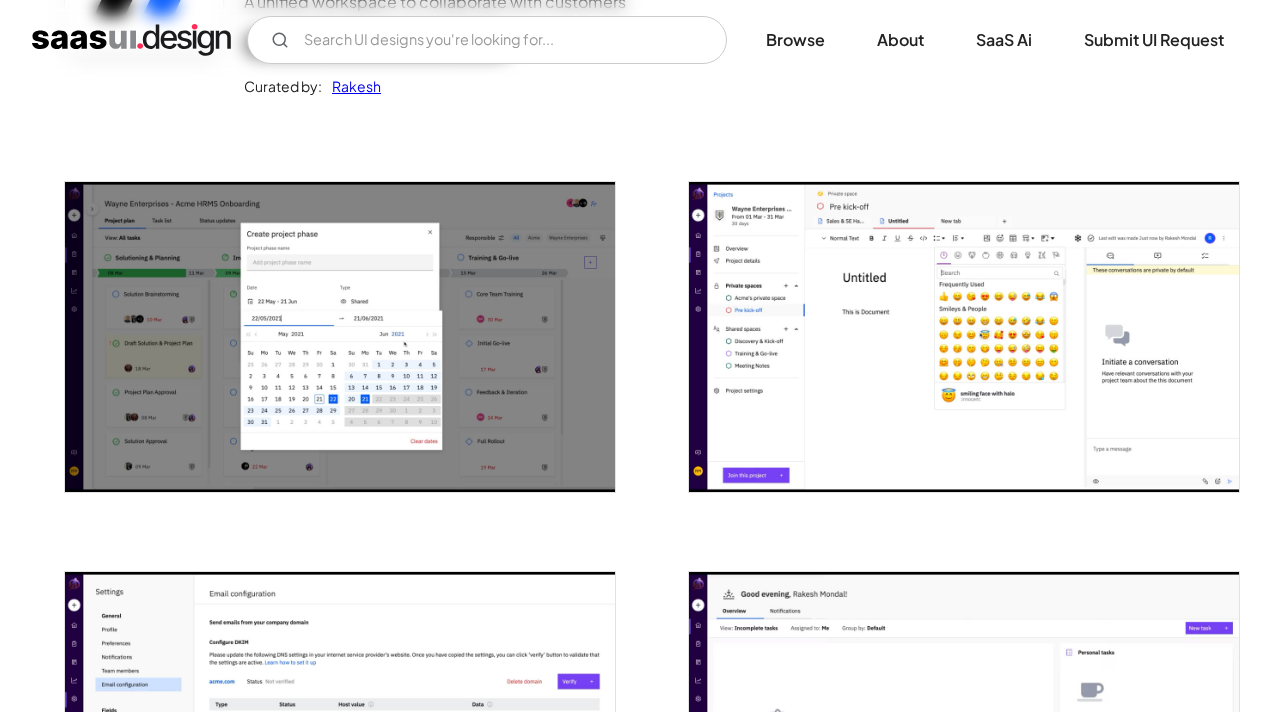 scroll, scrollTop: 0, scrollLeft: 0, axis: both 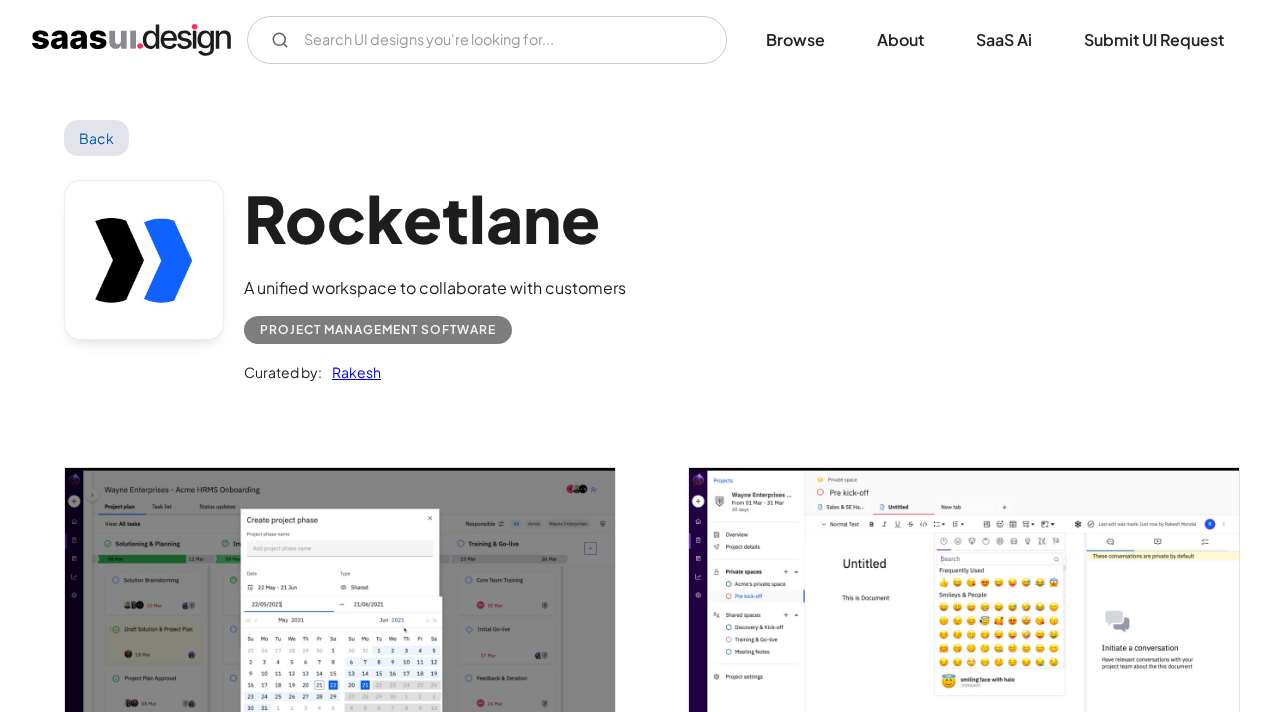 click on "Back" at bounding box center (96, 138) 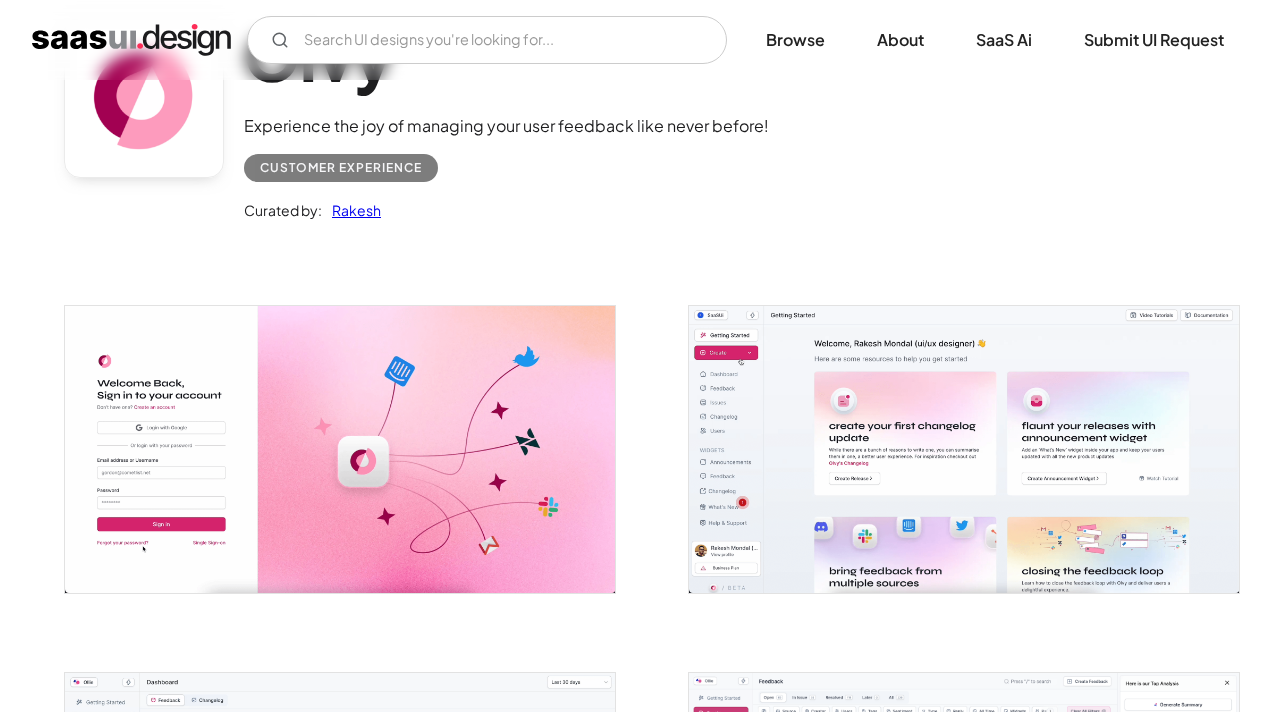 scroll, scrollTop: 172, scrollLeft: 0, axis: vertical 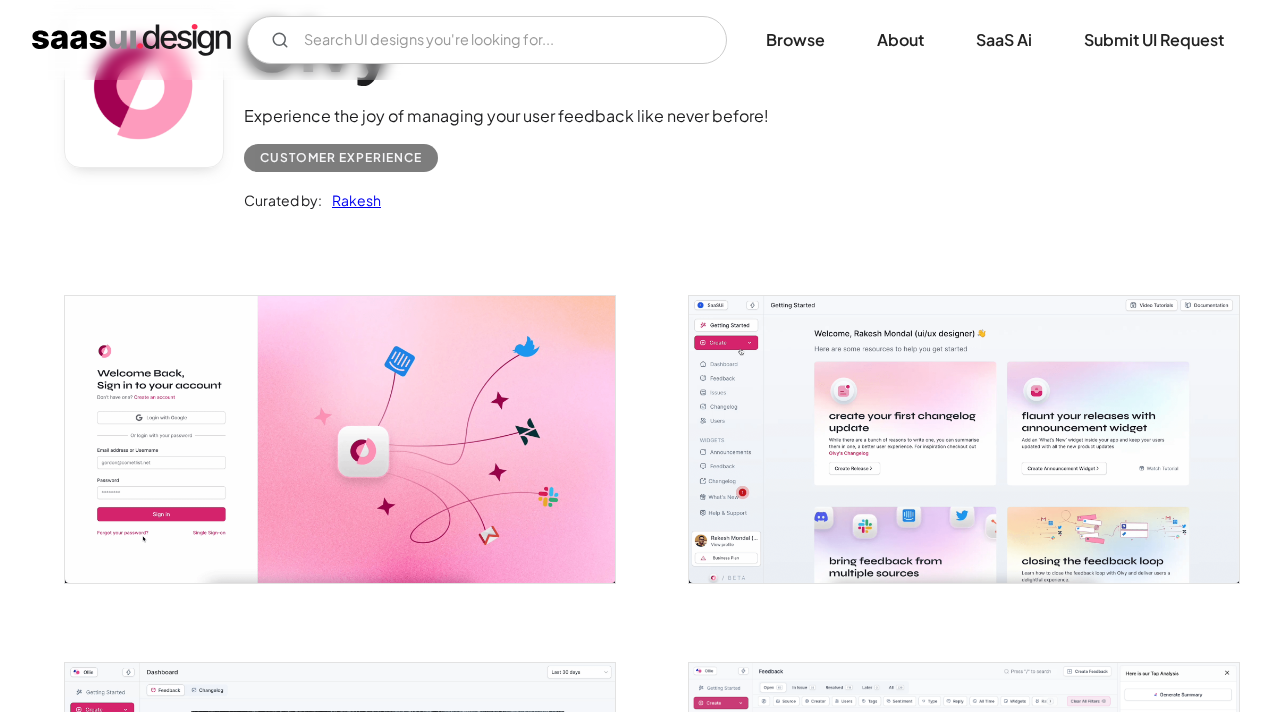 click at bounding box center [340, 439] 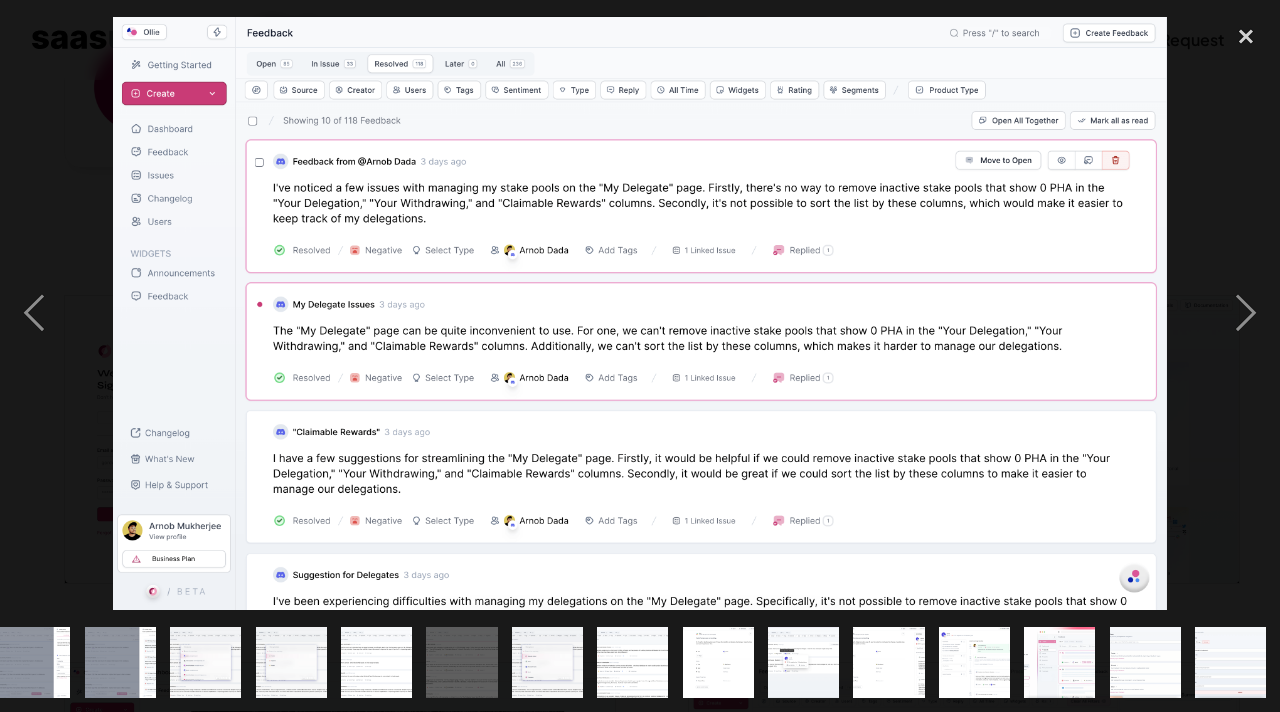 scroll, scrollTop: 0, scrollLeft: 870, axis: horizontal 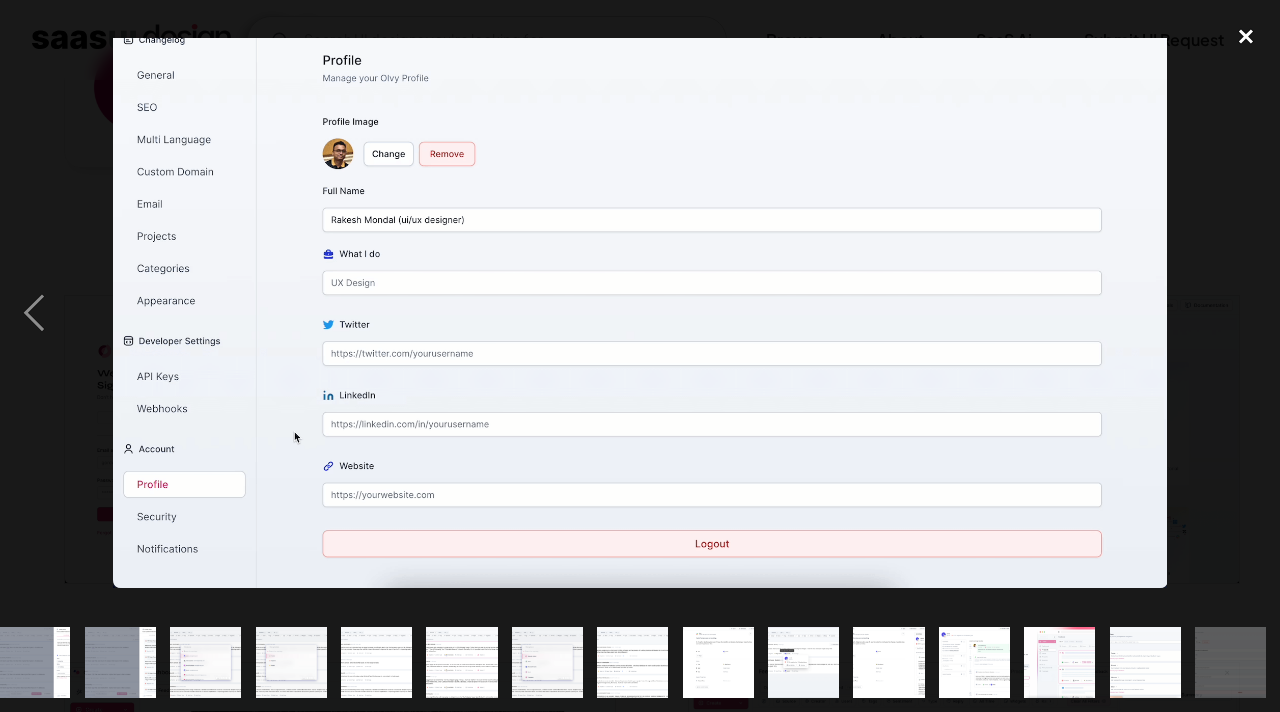 click at bounding box center [1246, 36] 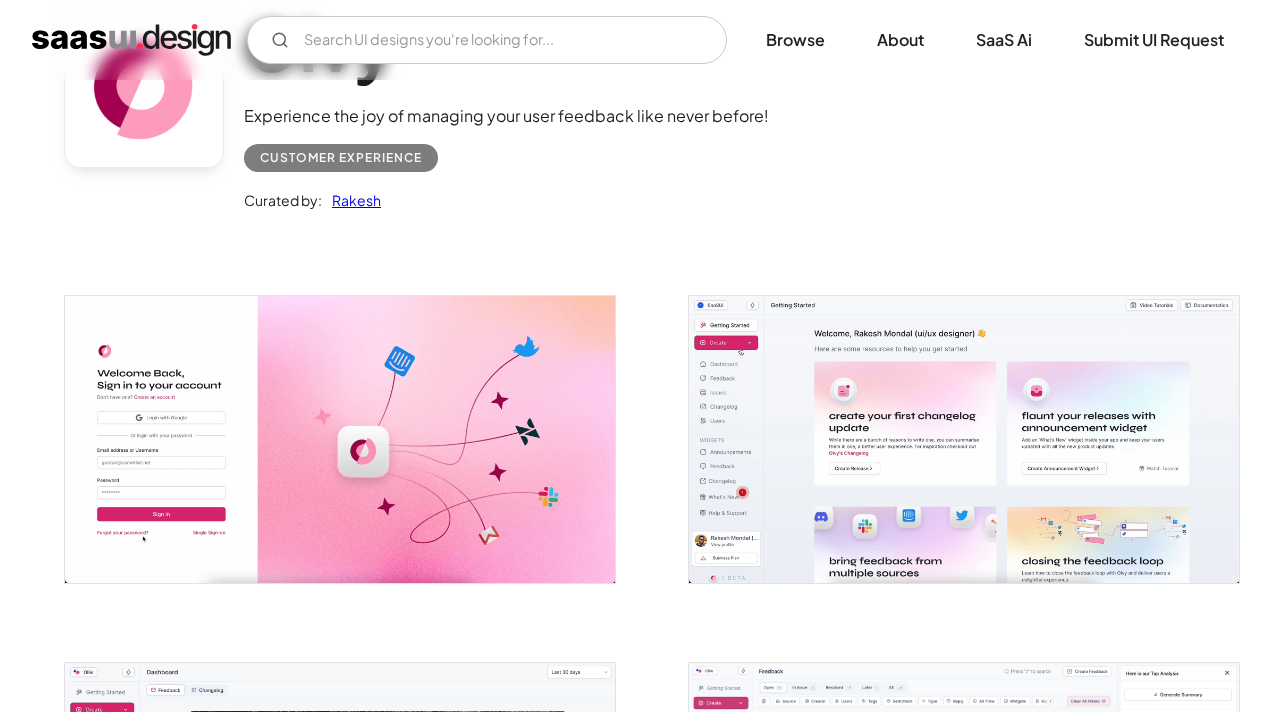 scroll, scrollTop: 0, scrollLeft: 0, axis: both 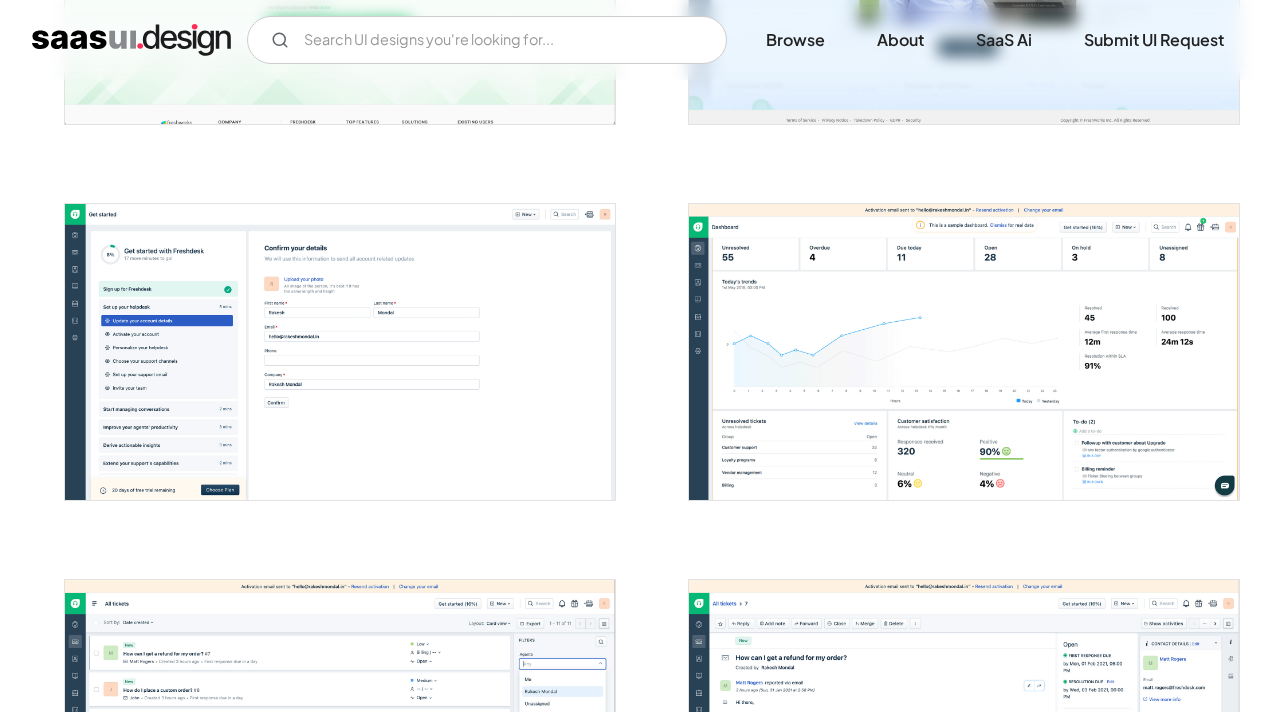 click at bounding box center [340, 352] 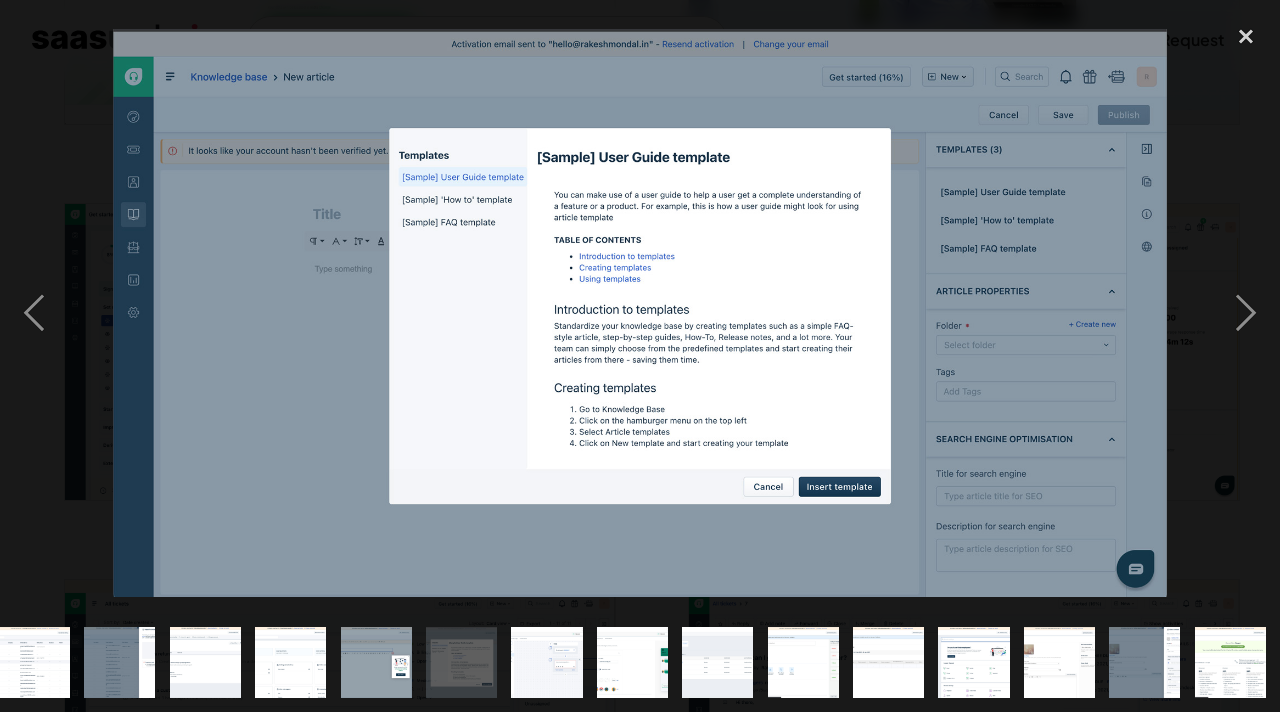 scroll, scrollTop: 0, scrollLeft: 784, axis: horizontal 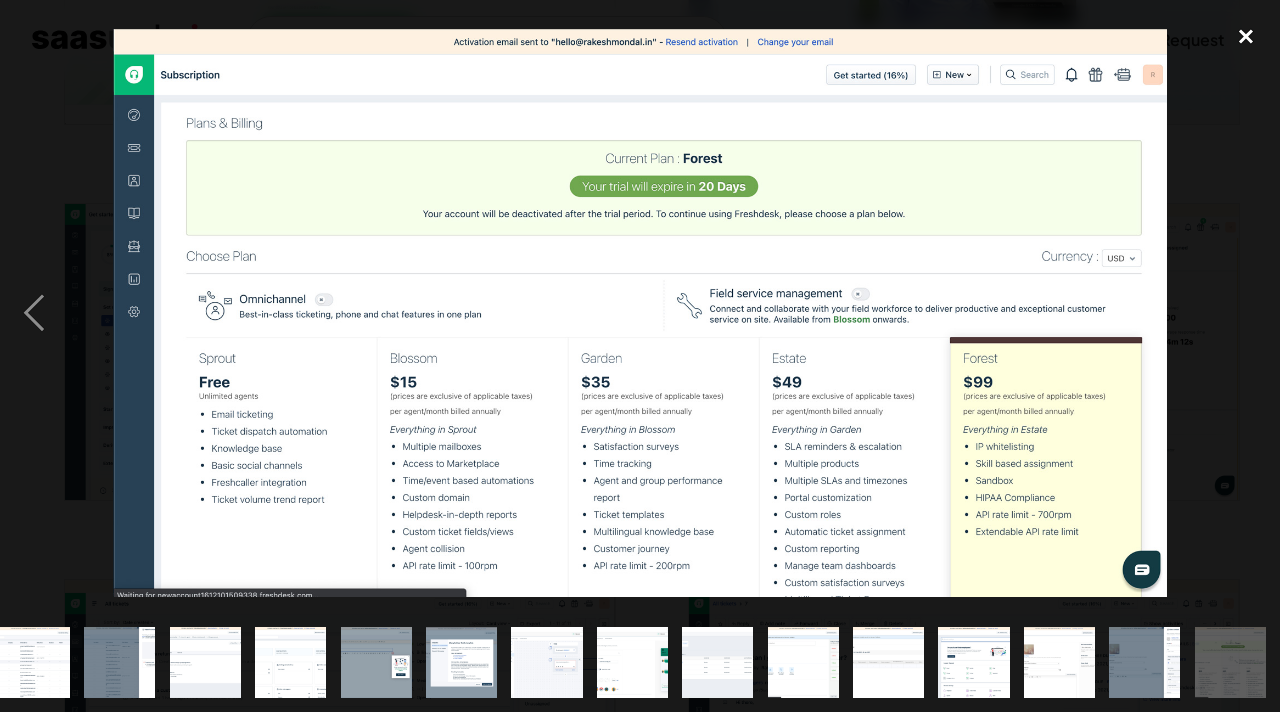 click at bounding box center (1246, 36) 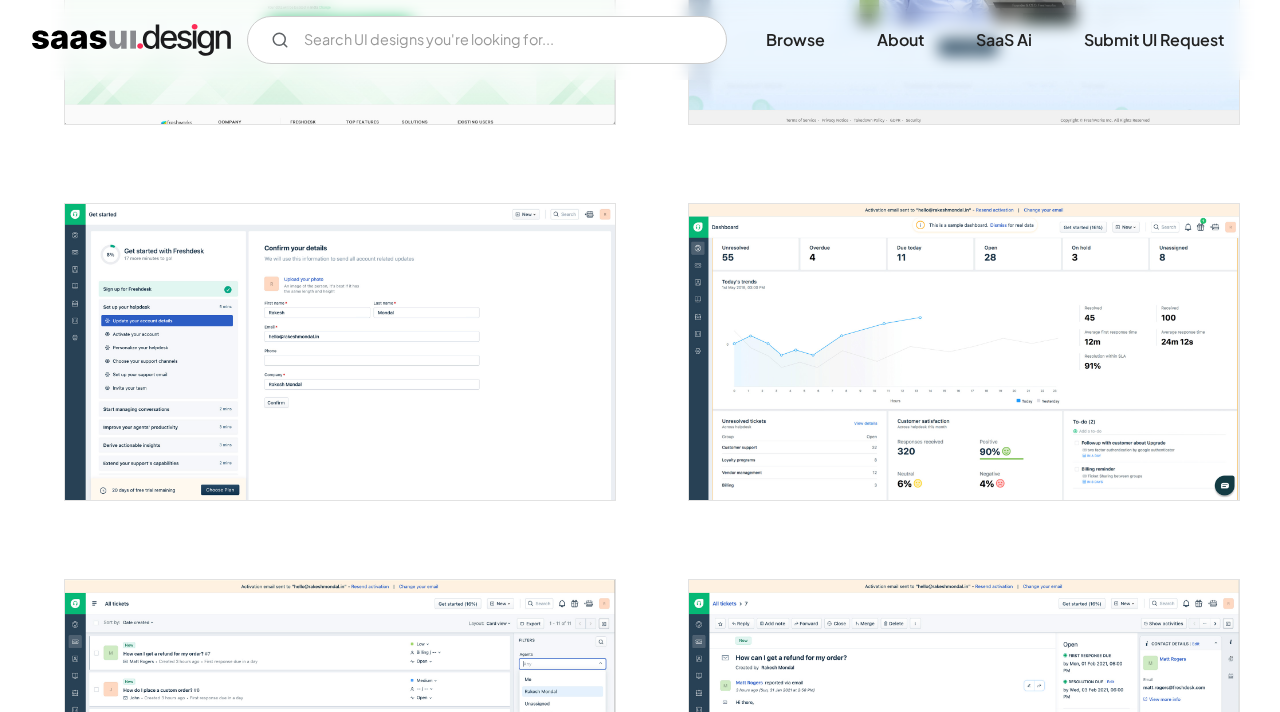 scroll, scrollTop: 0, scrollLeft: 0, axis: both 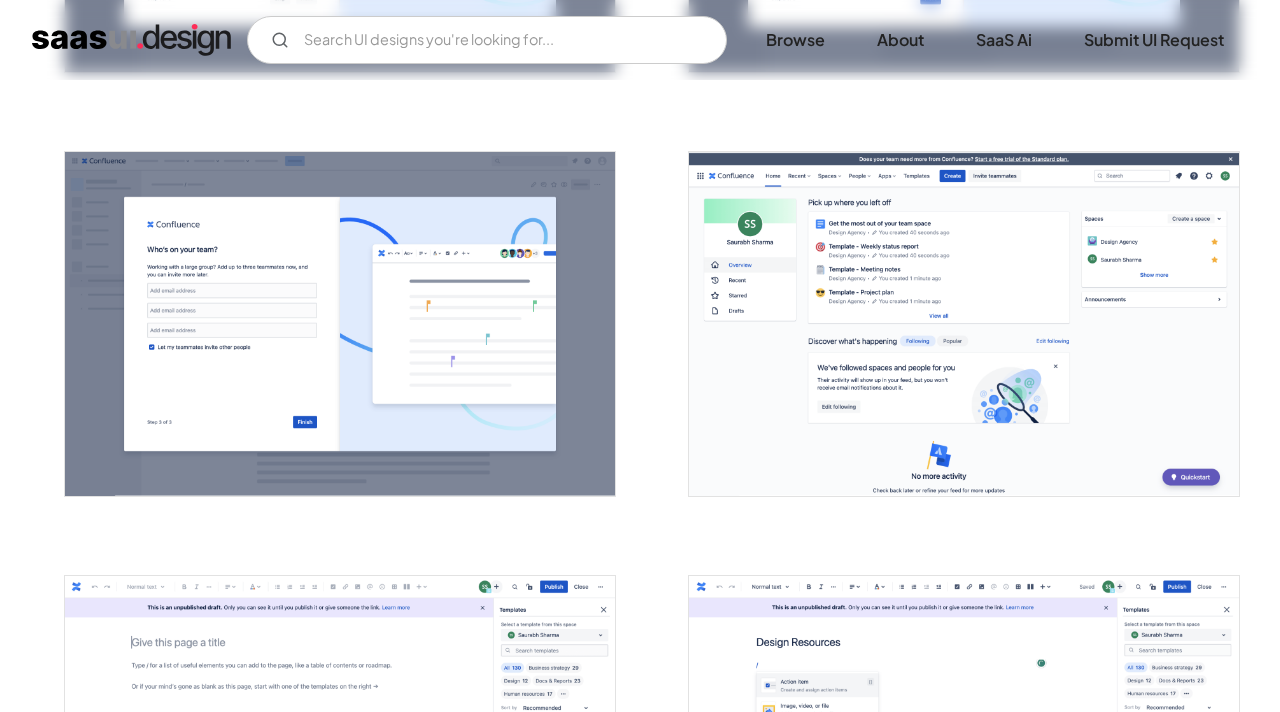 click at bounding box center [964, 324] 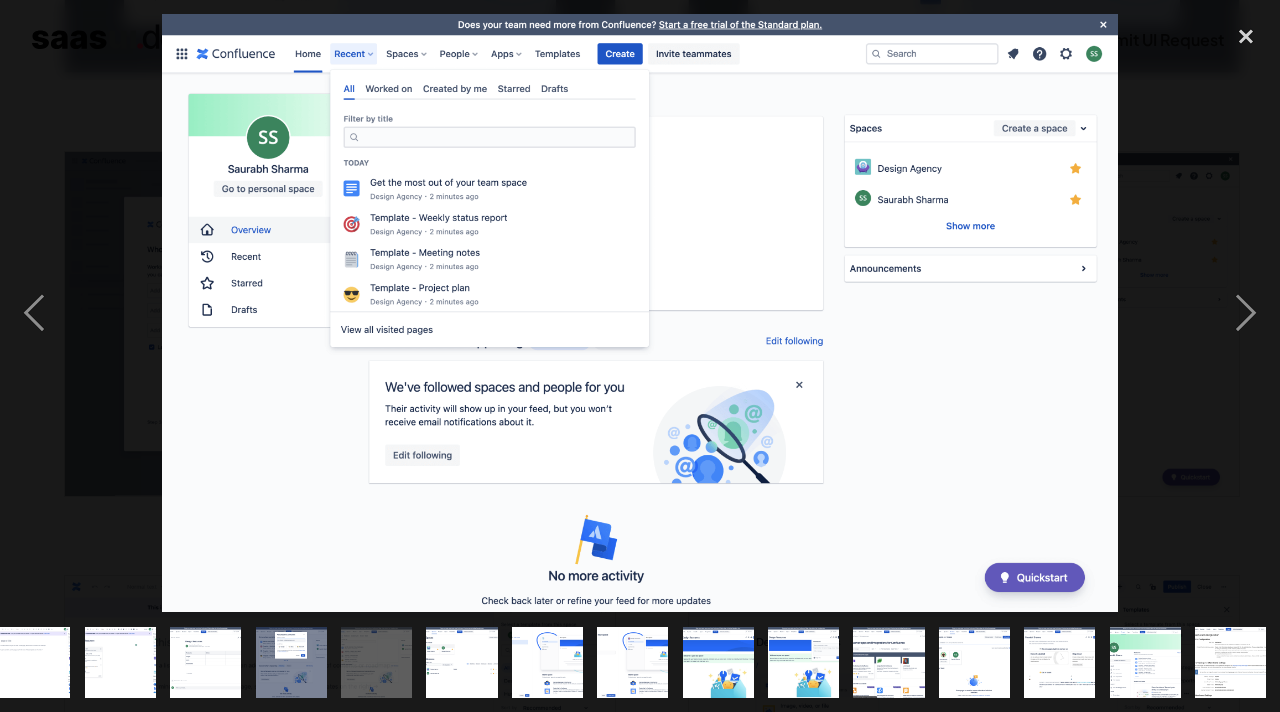scroll, scrollTop: 0, scrollLeft: 870, axis: horizontal 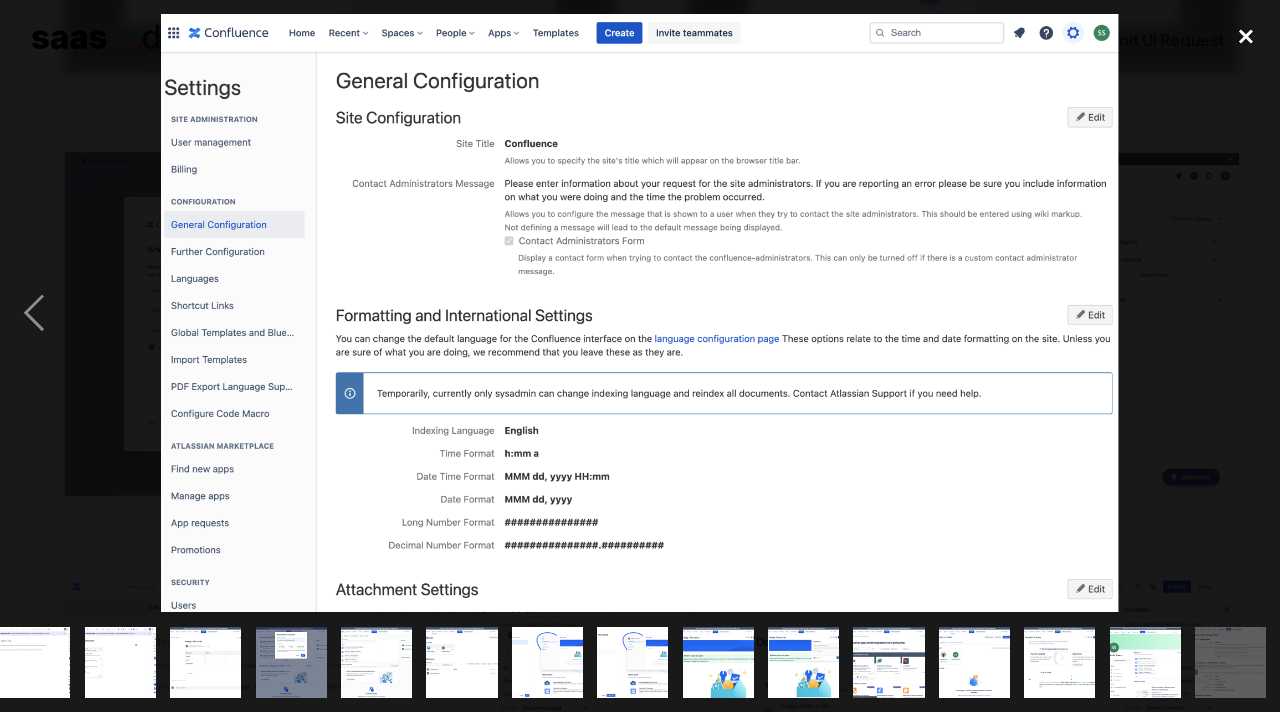click at bounding box center [1246, 36] 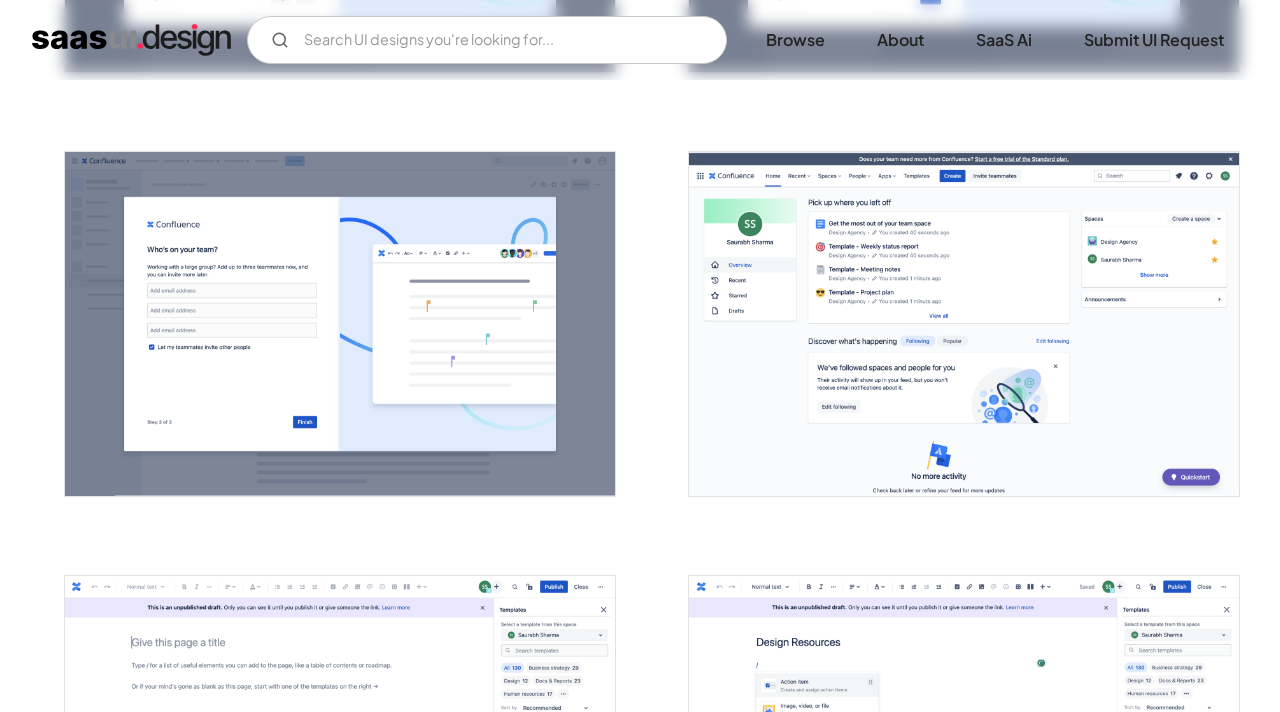 scroll, scrollTop: 0, scrollLeft: 0, axis: both 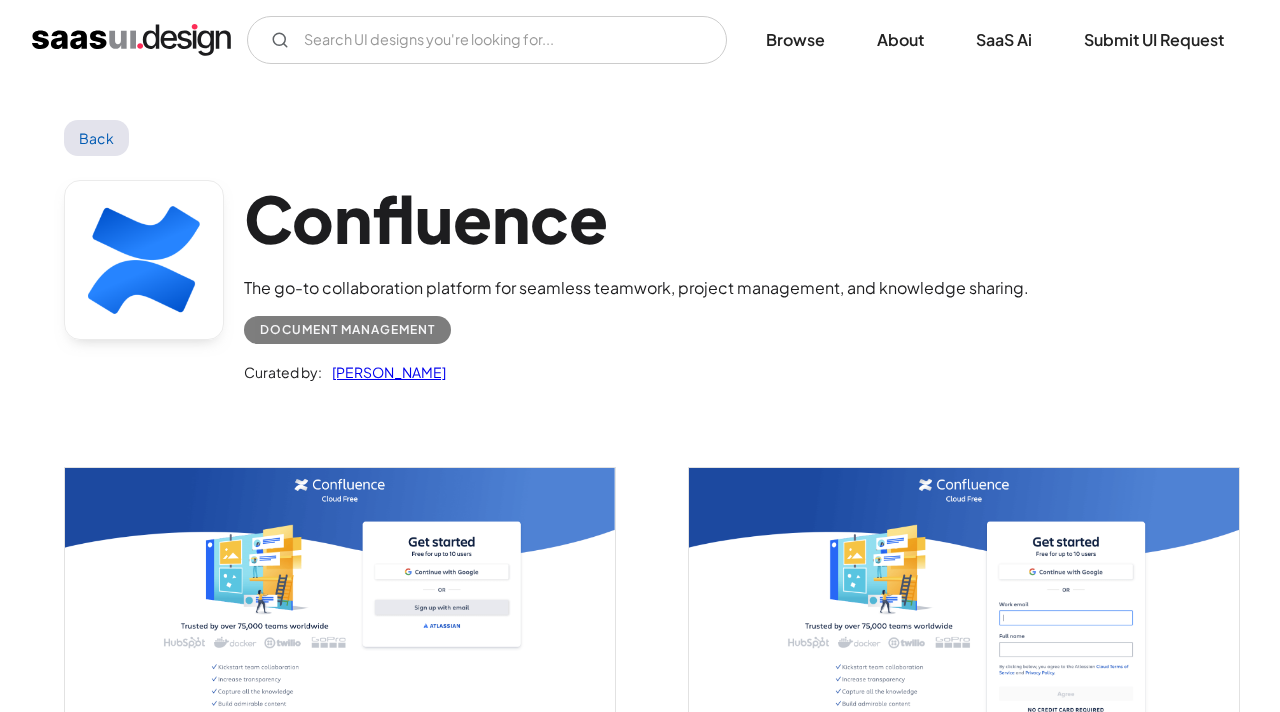 click on "Back" at bounding box center [96, 138] 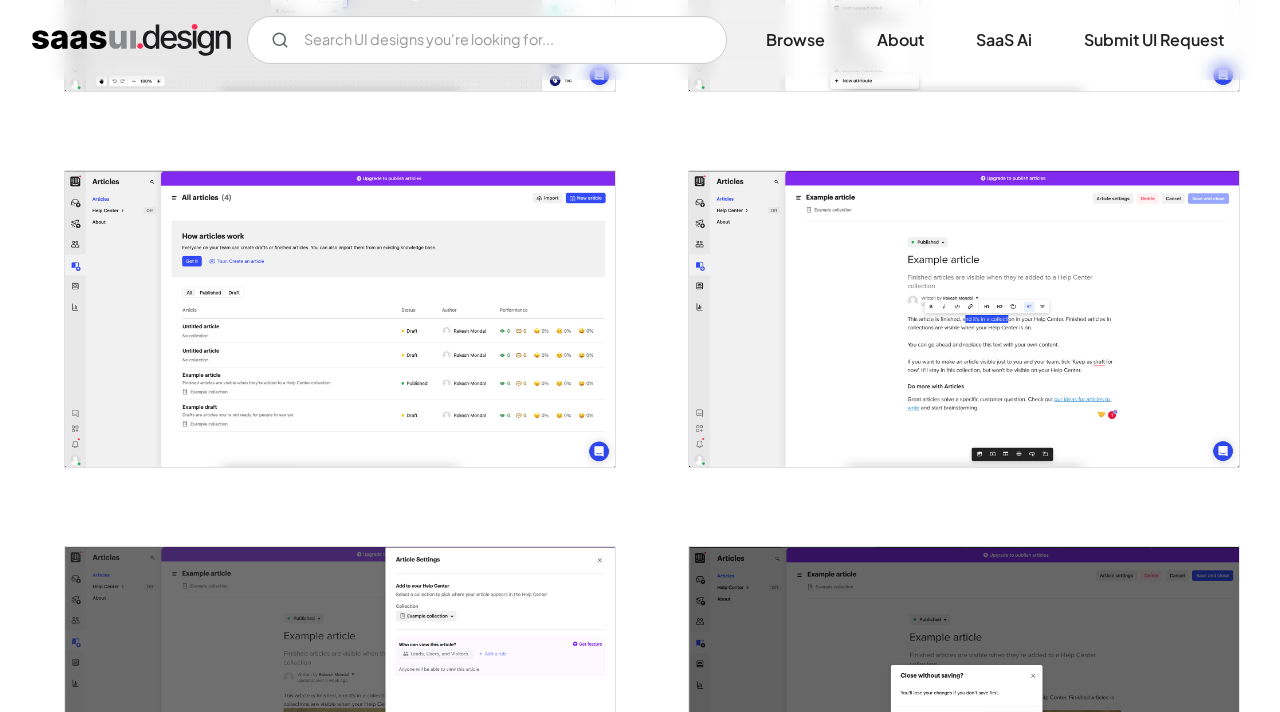 scroll, scrollTop: 2185, scrollLeft: 0, axis: vertical 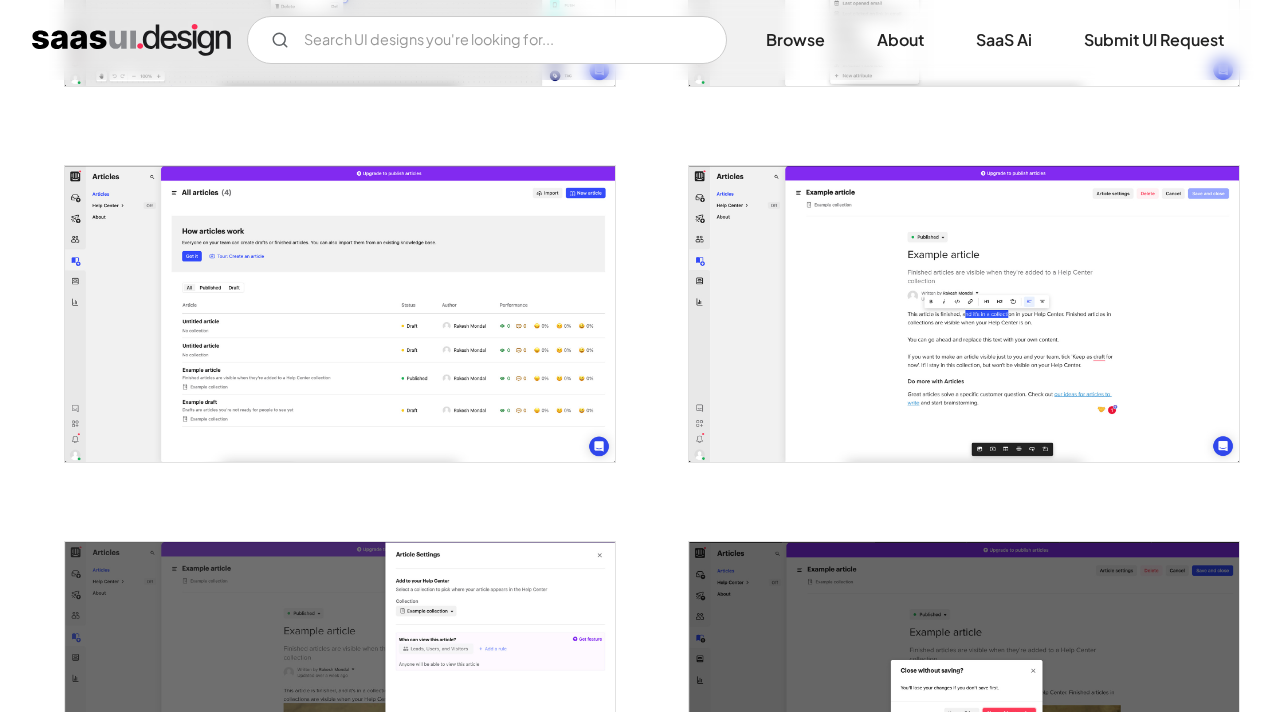 click at bounding box center (340, 314) 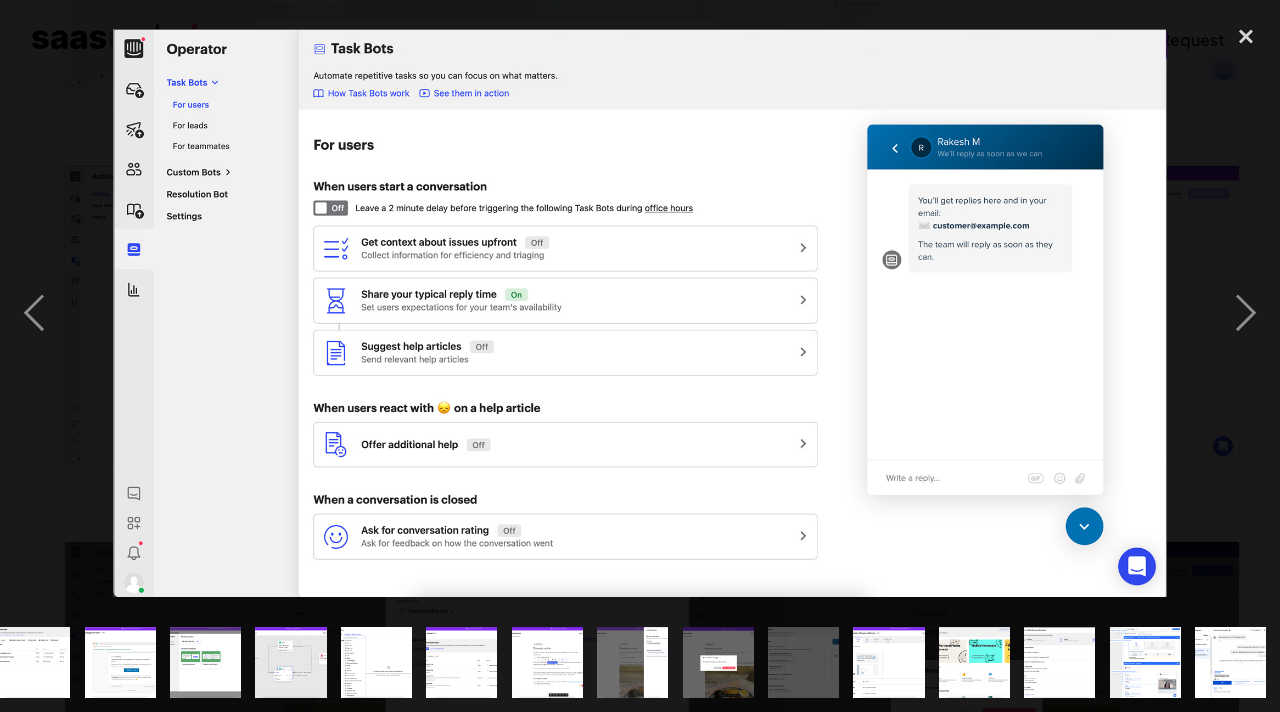 scroll, scrollTop: 0, scrollLeft: 443, axis: horizontal 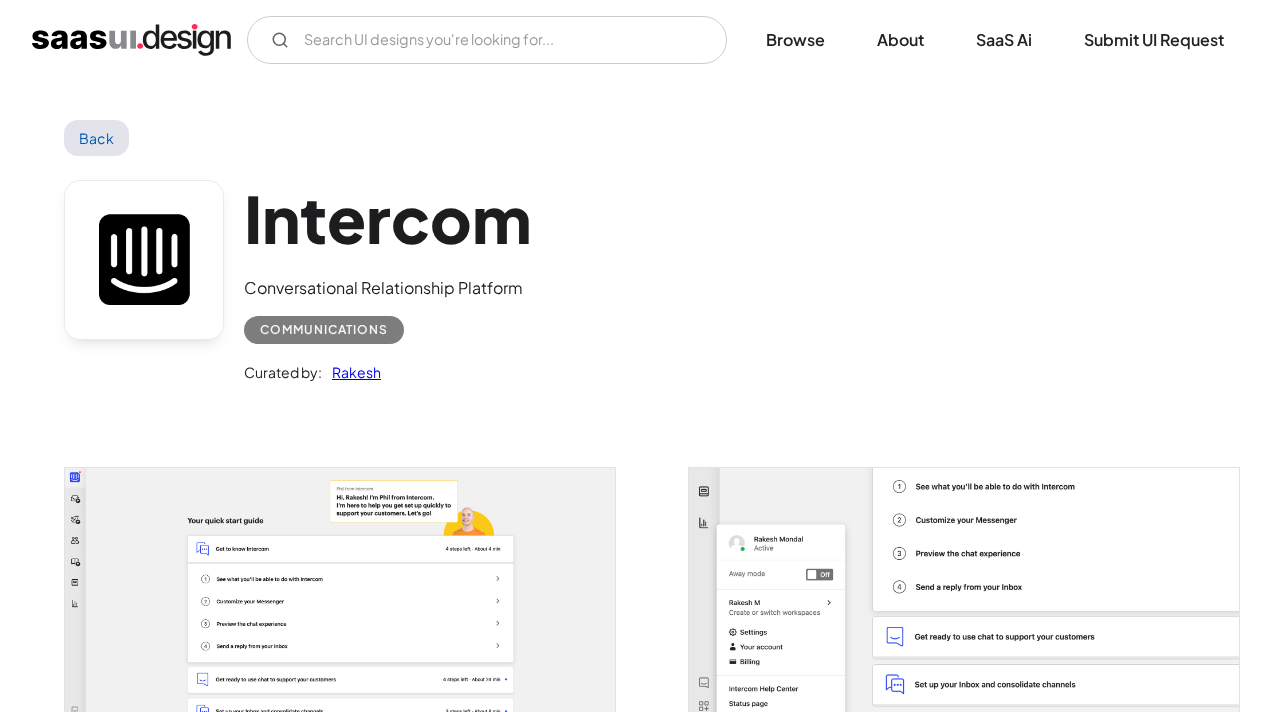 click on "Back" at bounding box center (96, 138) 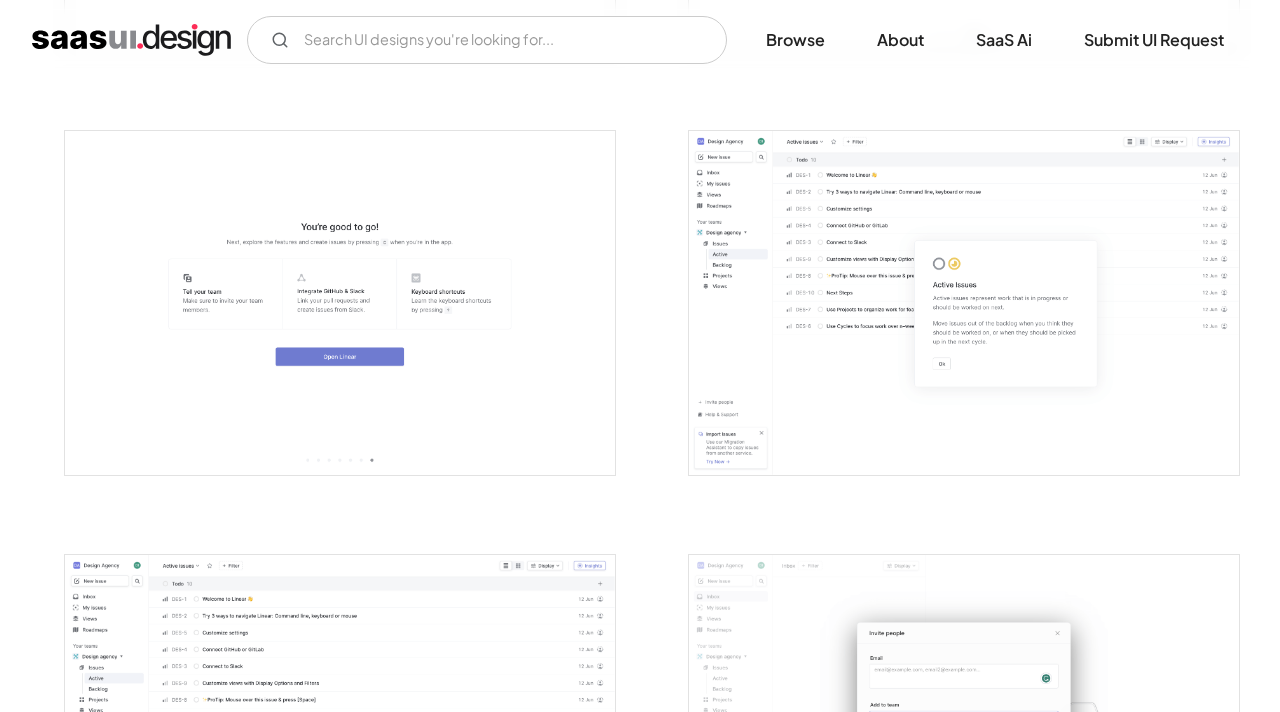 scroll, scrollTop: 2056, scrollLeft: 0, axis: vertical 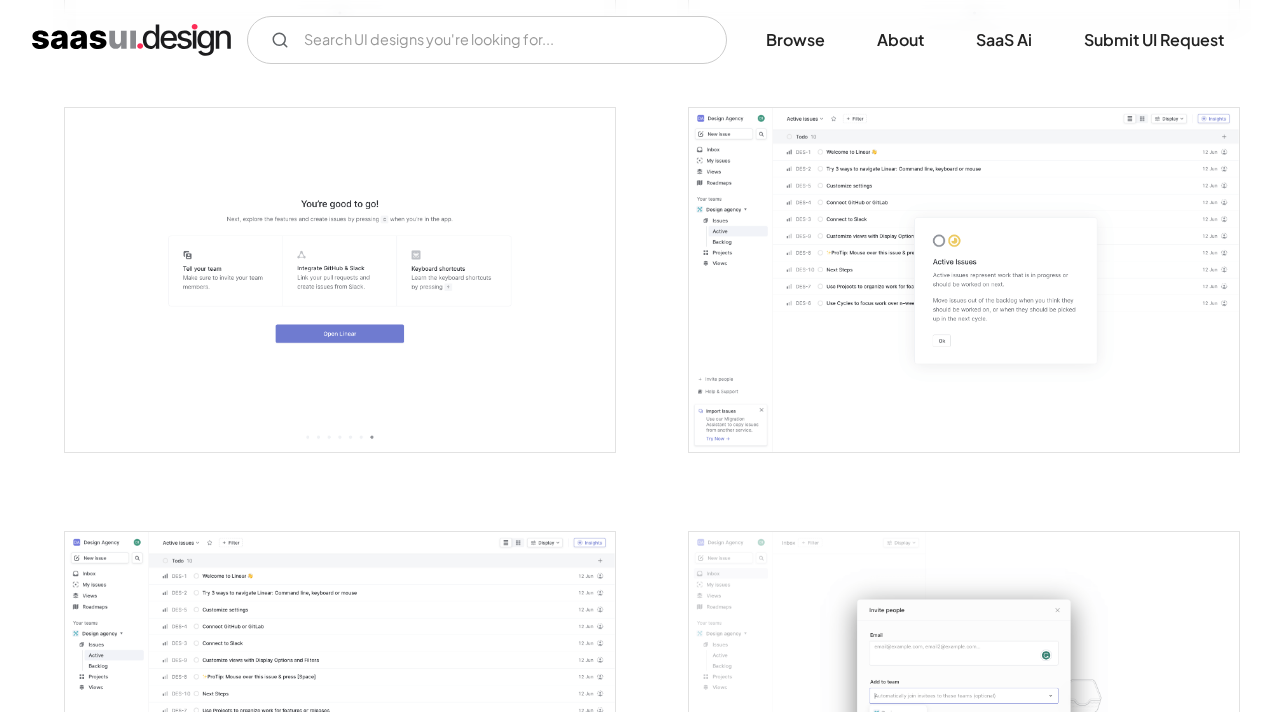 click at bounding box center [340, 280] 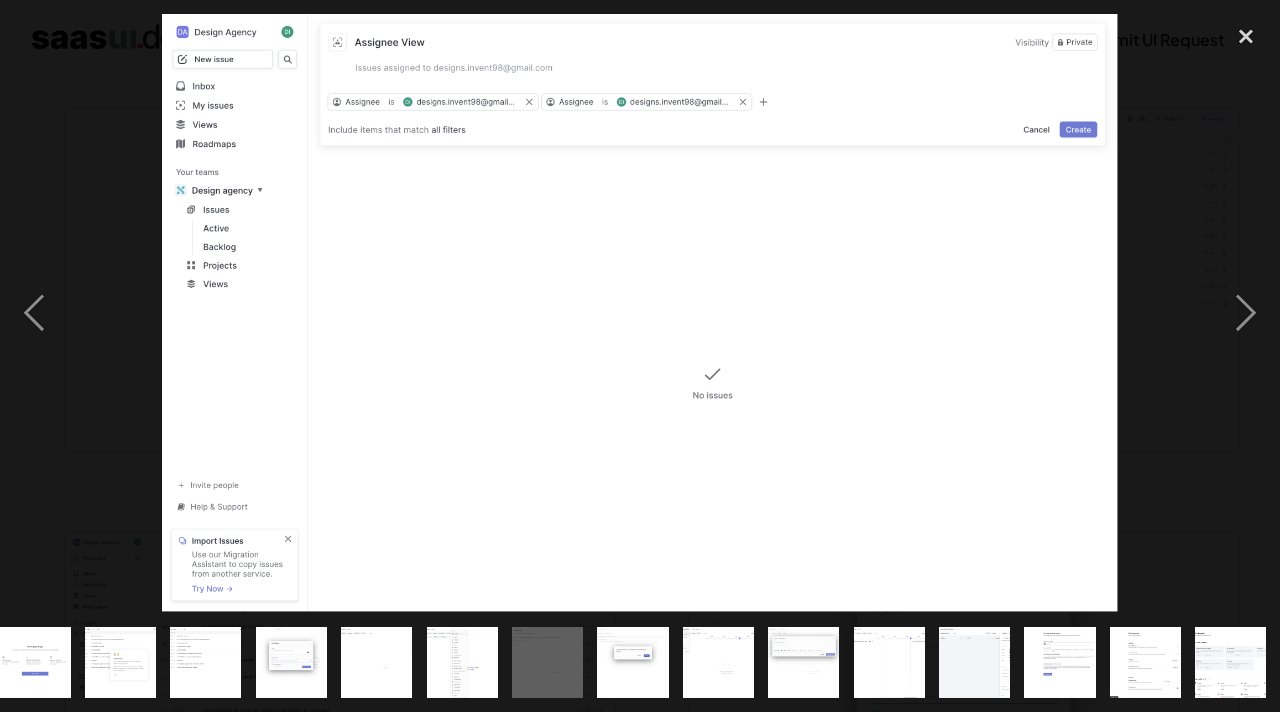 scroll, scrollTop: 0, scrollLeft: 699, axis: horizontal 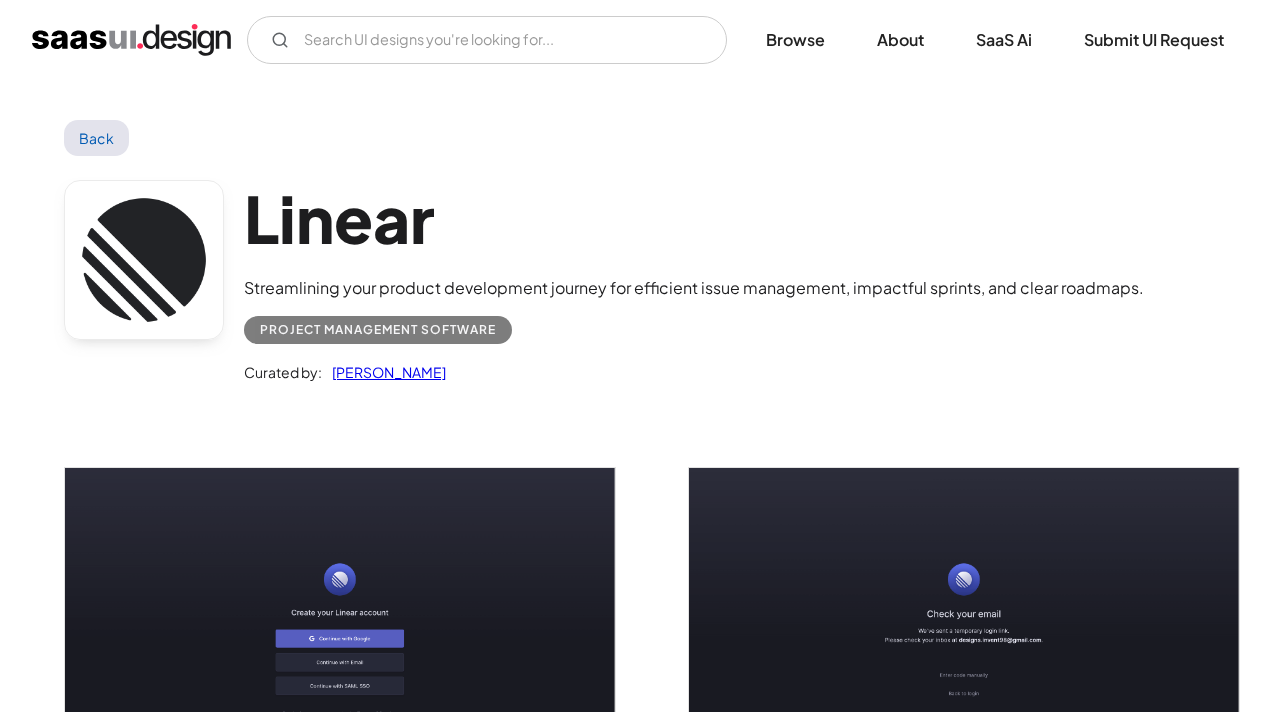 click on "Back" at bounding box center [96, 138] 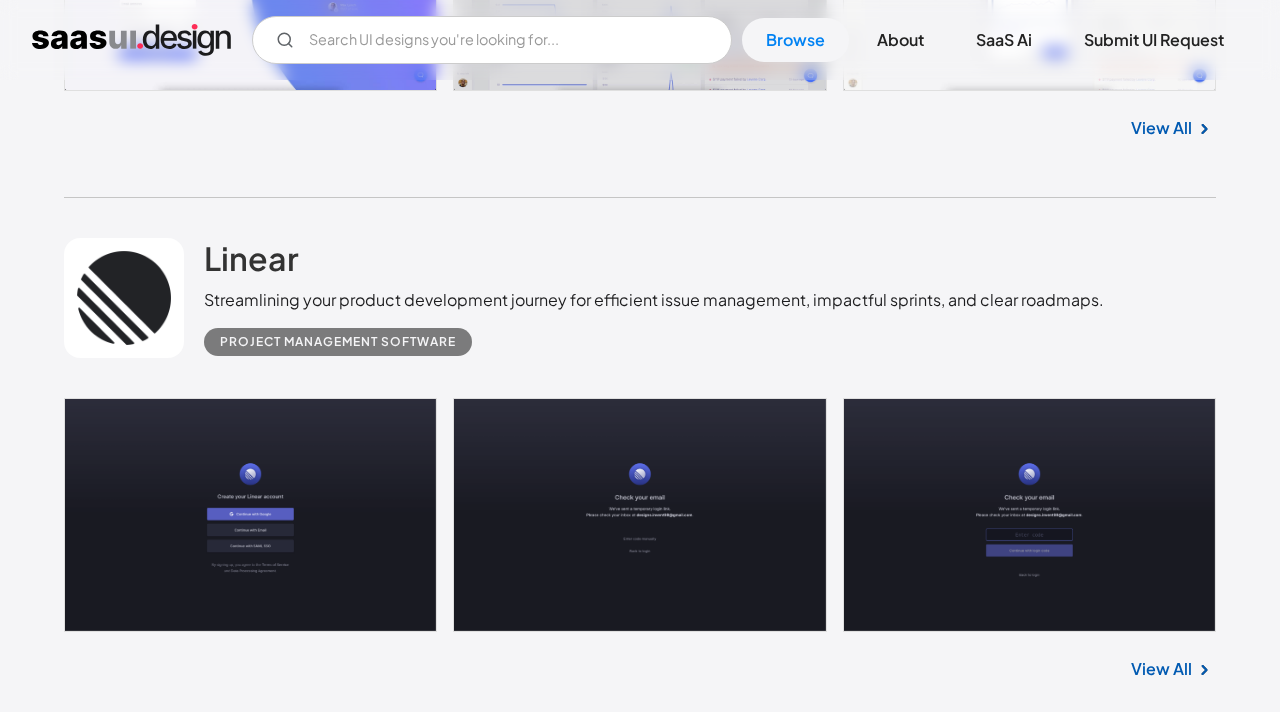 scroll, scrollTop: 20034, scrollLeft: 0, axis: vertical 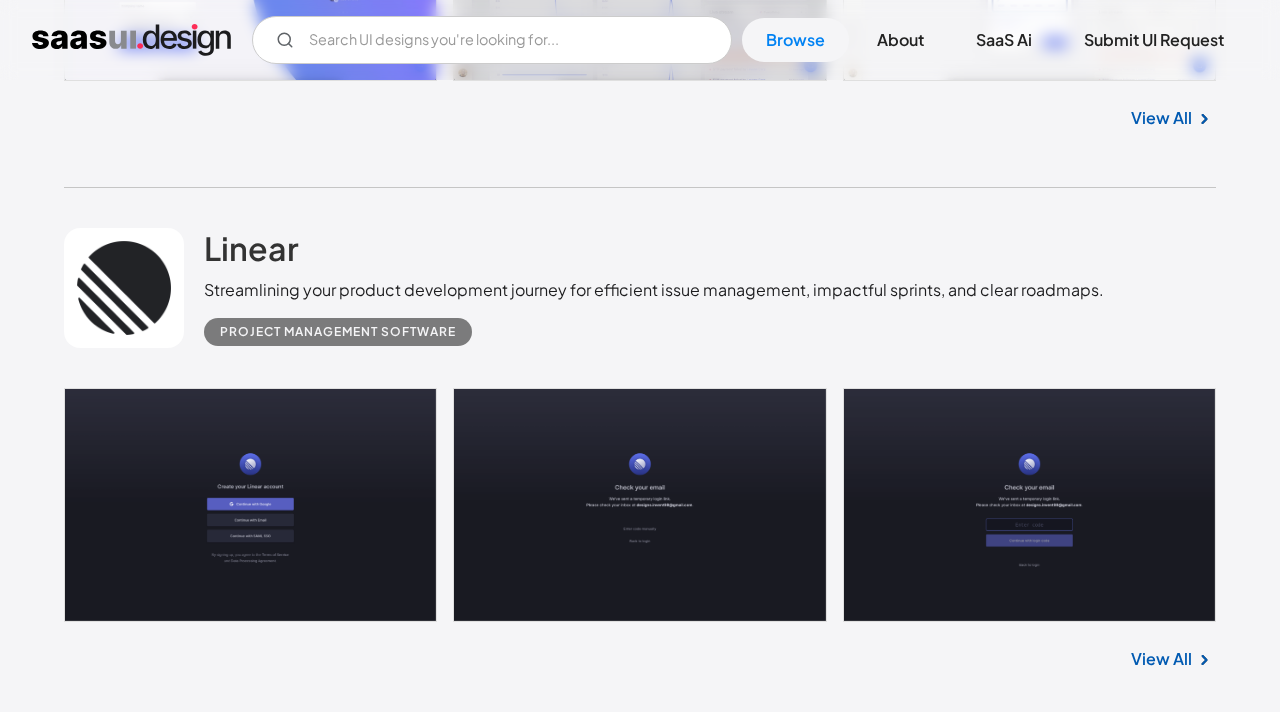 click on "View All" at bounding box center (1161, 7888) 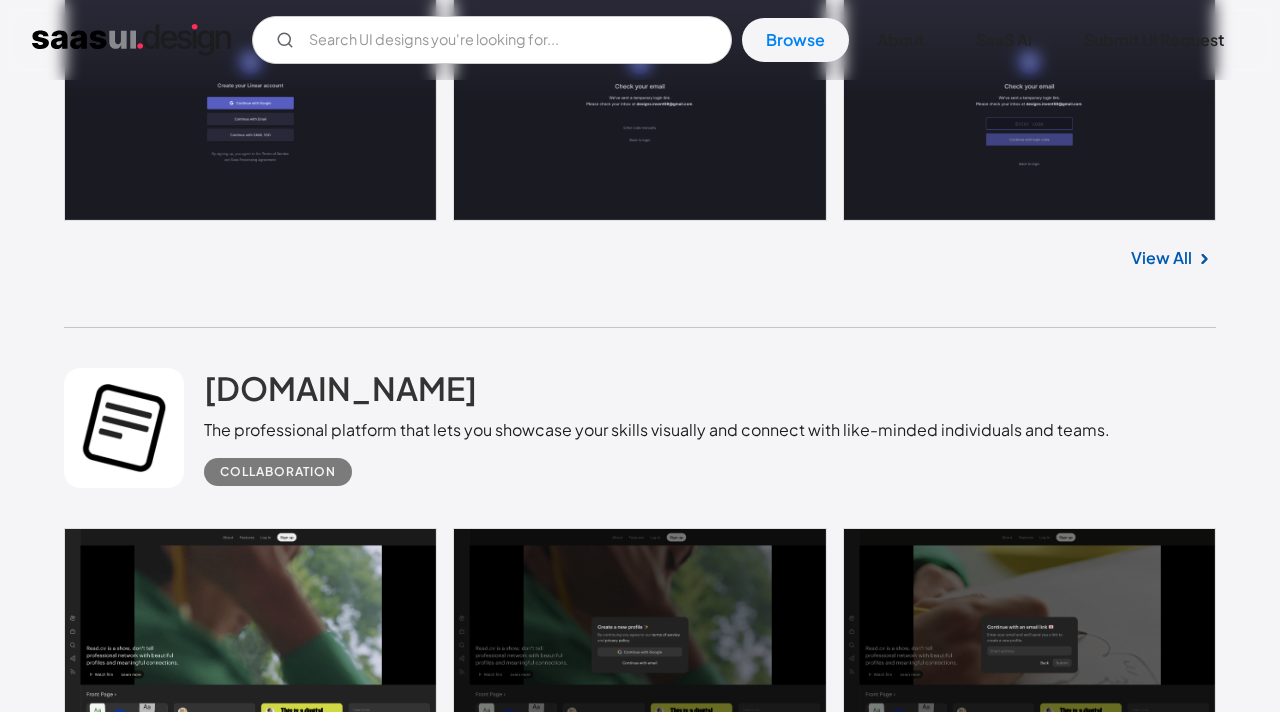 scroll, scrollTop: 20438, scrollLeft: 0, axis: vertical 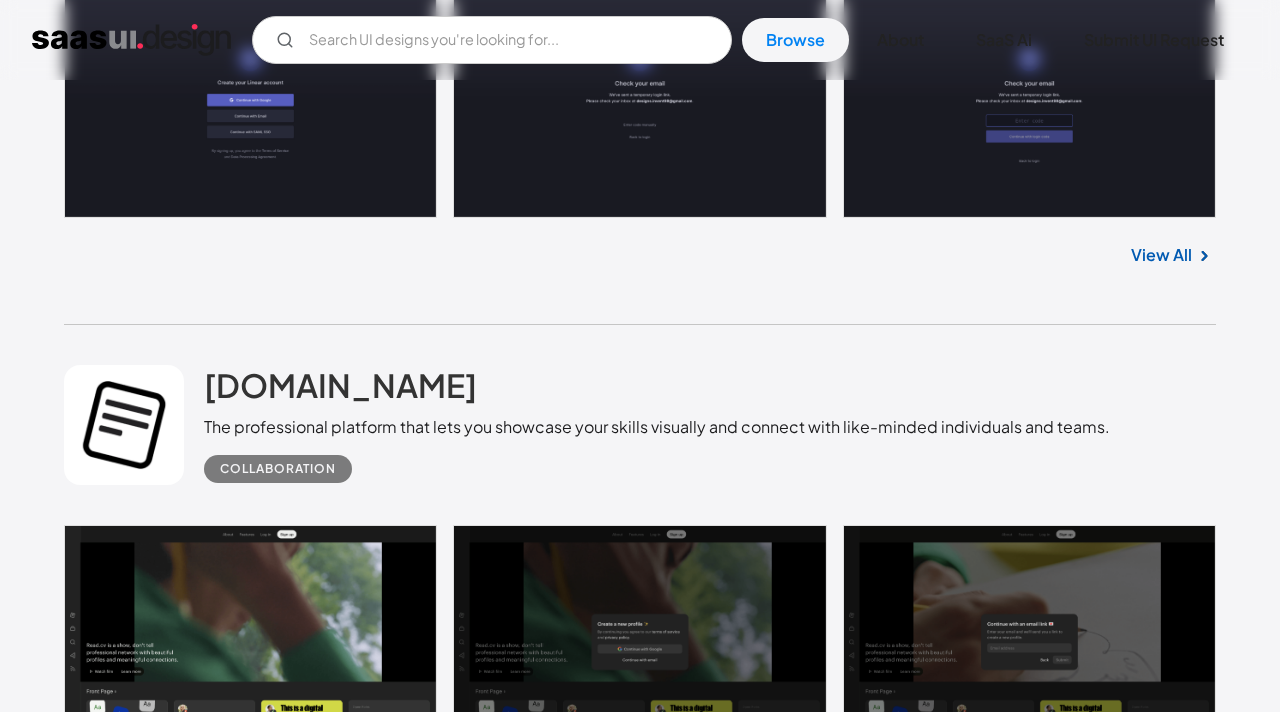 click on "View All" at bounding box center [1161, 8025] 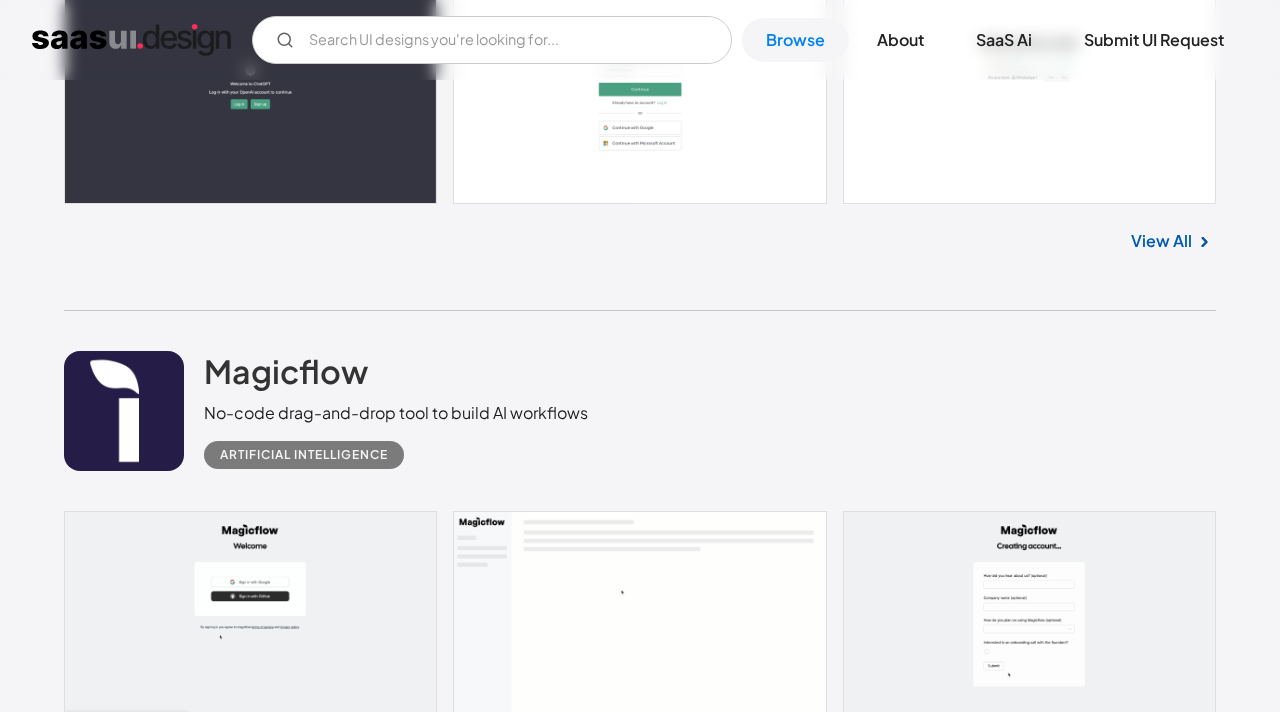 scroll, scrollTop: 23054, scrollLeft: 0, axis: vertical 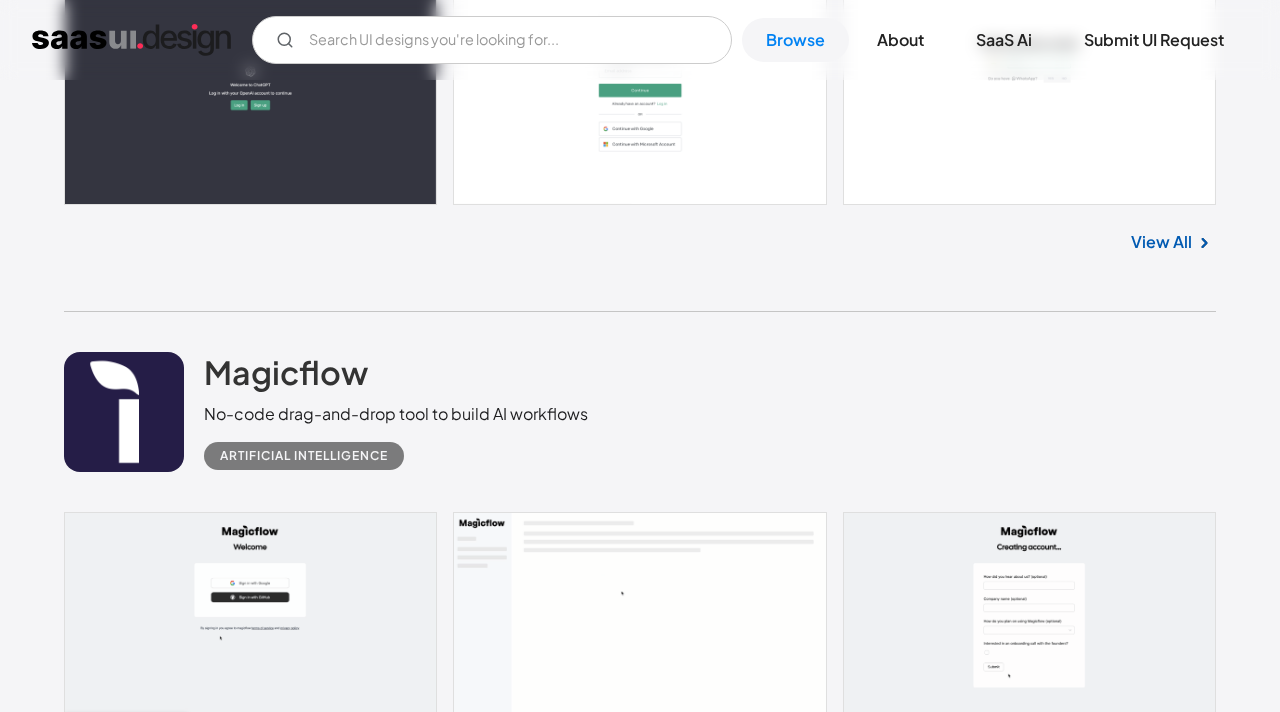 click on "View All" at bounding box center [1161, 8057] 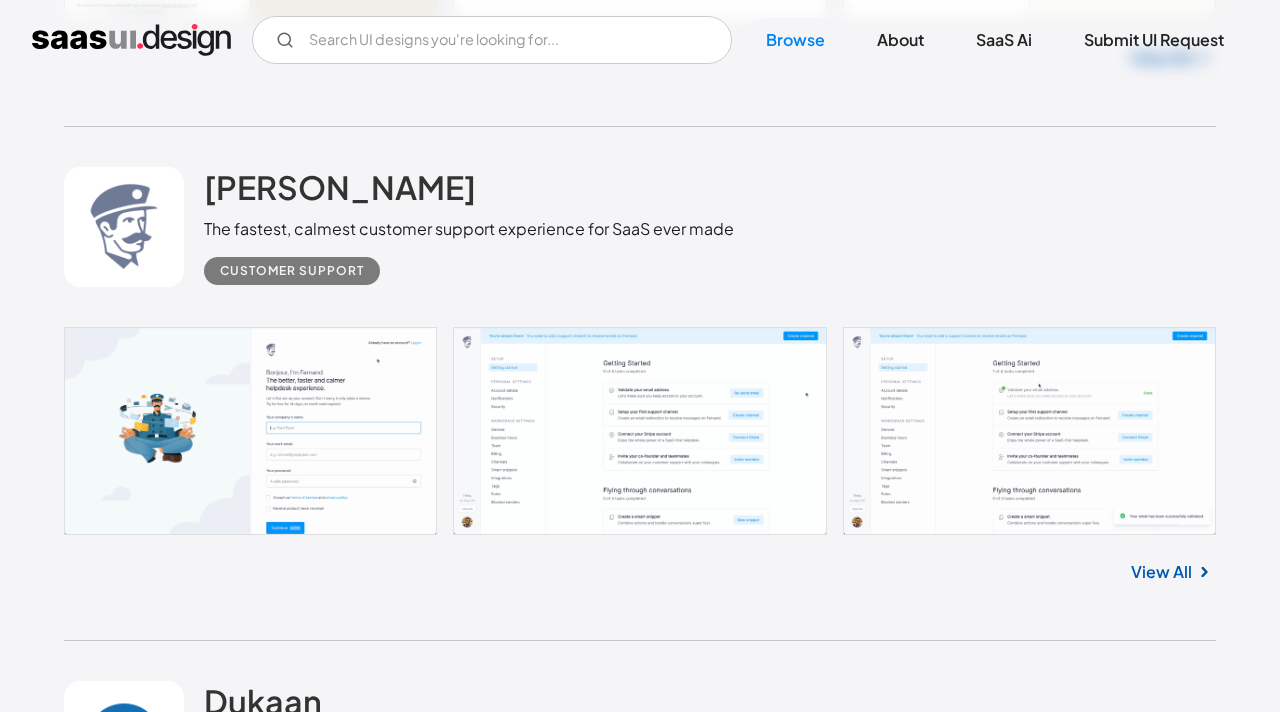 scroll, scrollTop: 25322, scrollLeft: 0, axis: vertical 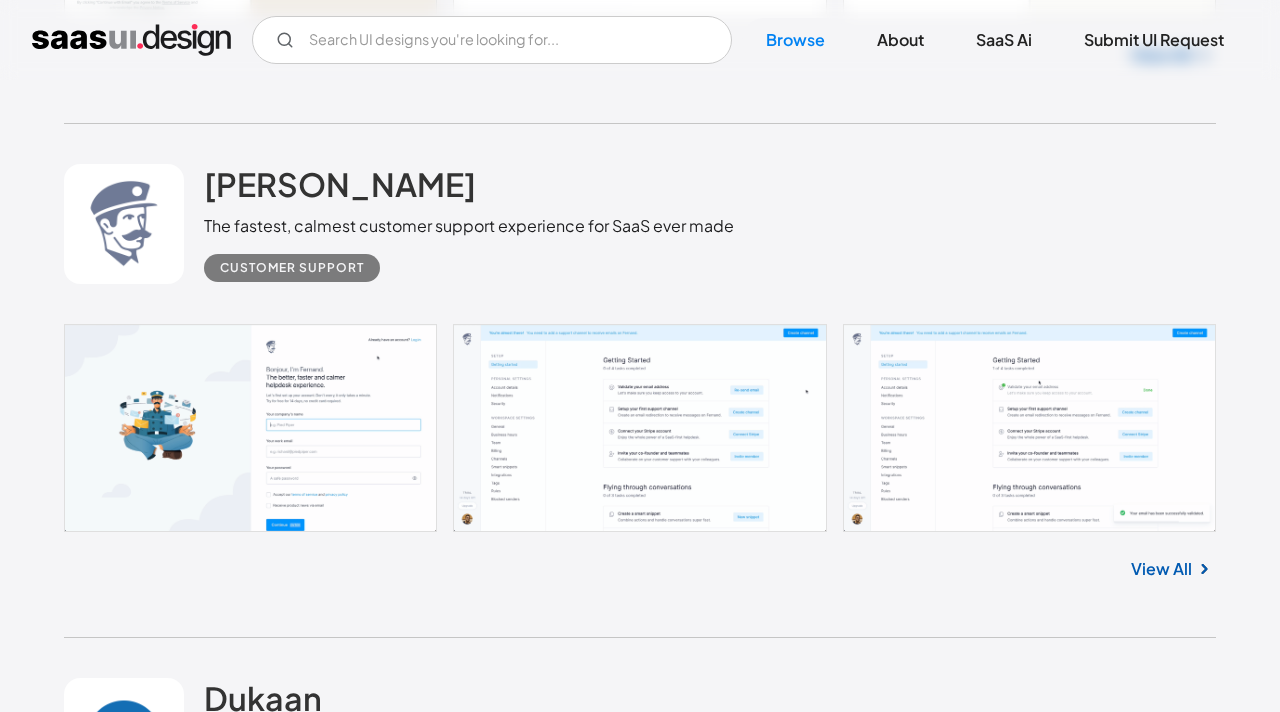 click on "View All" at bounding box center (1161, 7854) 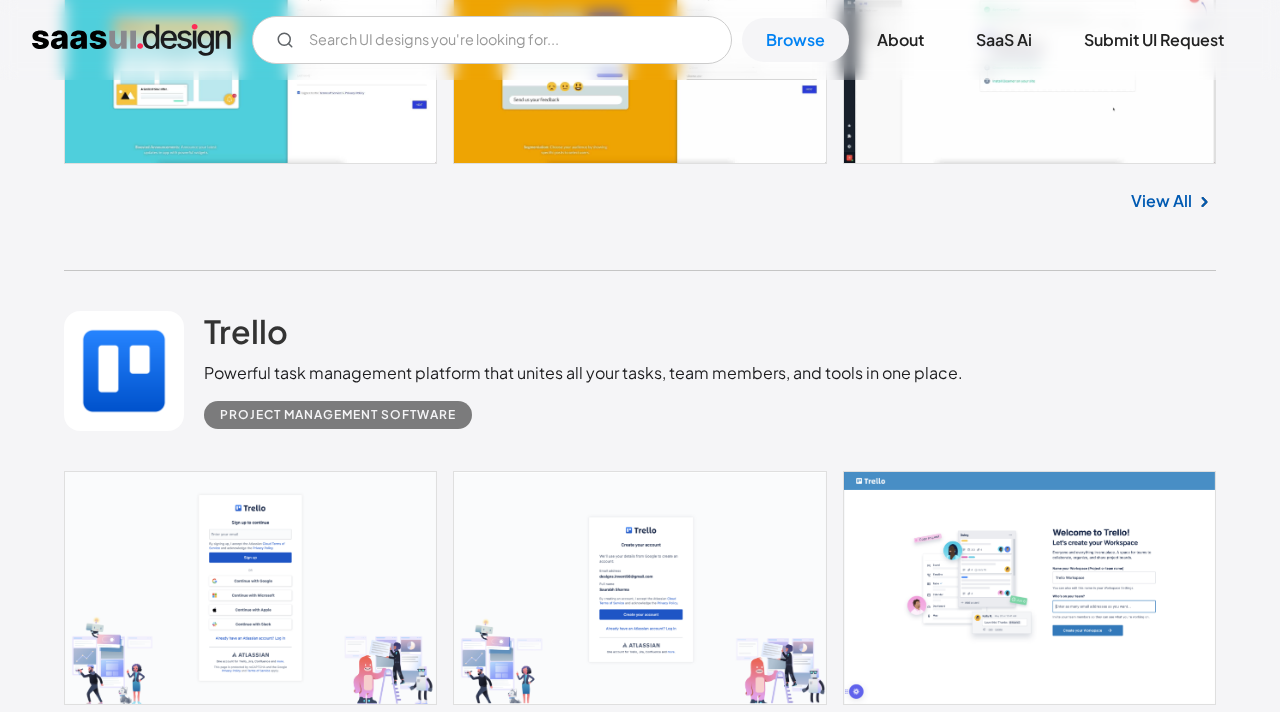 scroll, scrollTop: 27722, scrollLeft: 0, axis: vertical 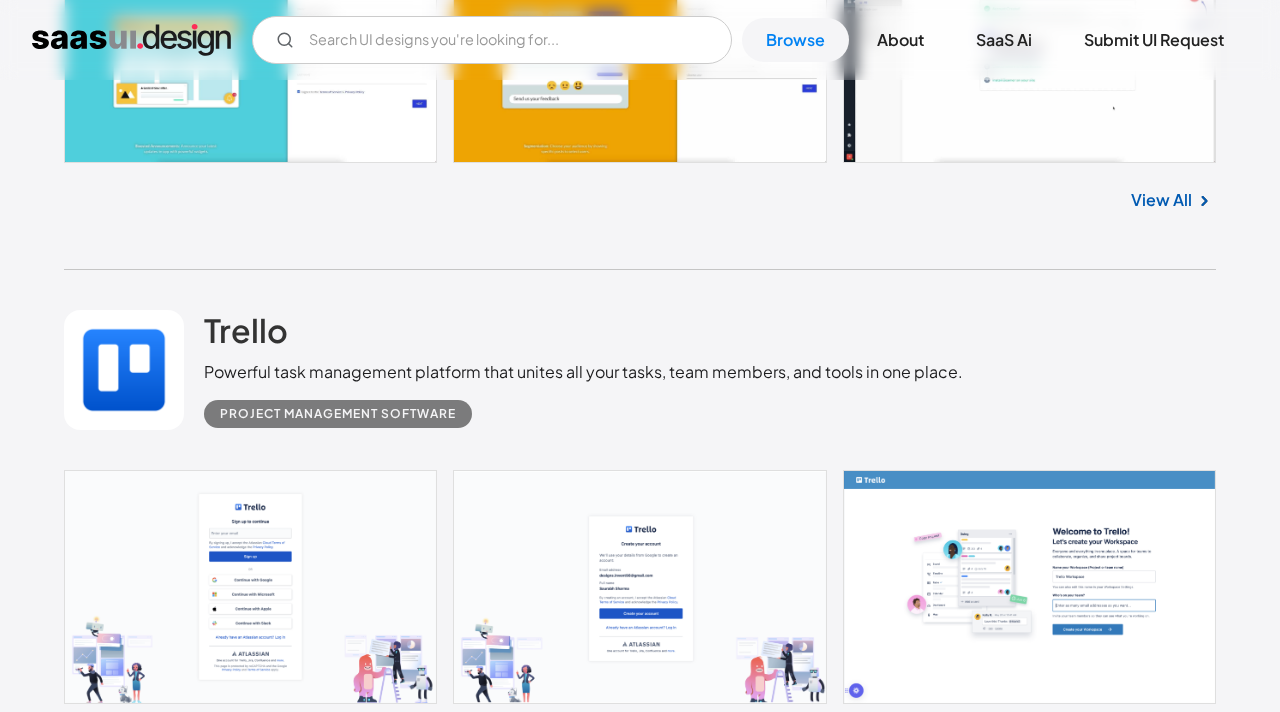 click at bounding box center [640, 7883] 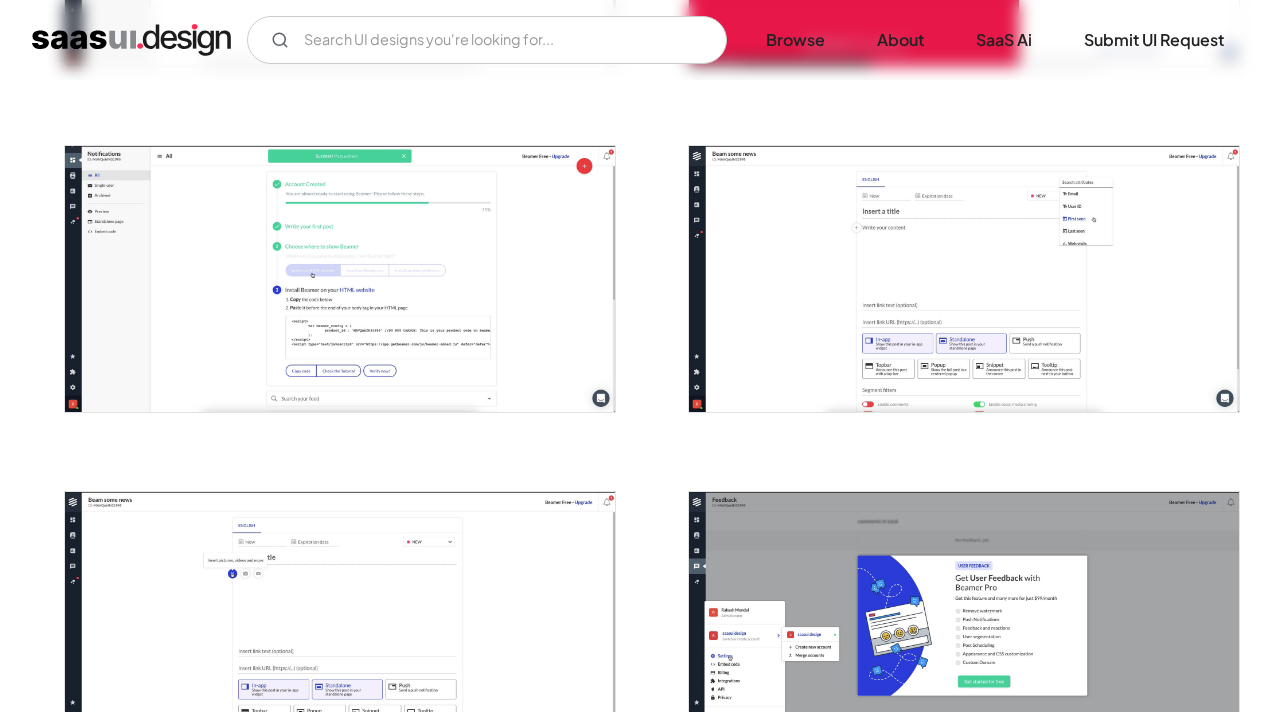 scroll, scrollTop: 1019, scrollLeft: 0, axis: vertical 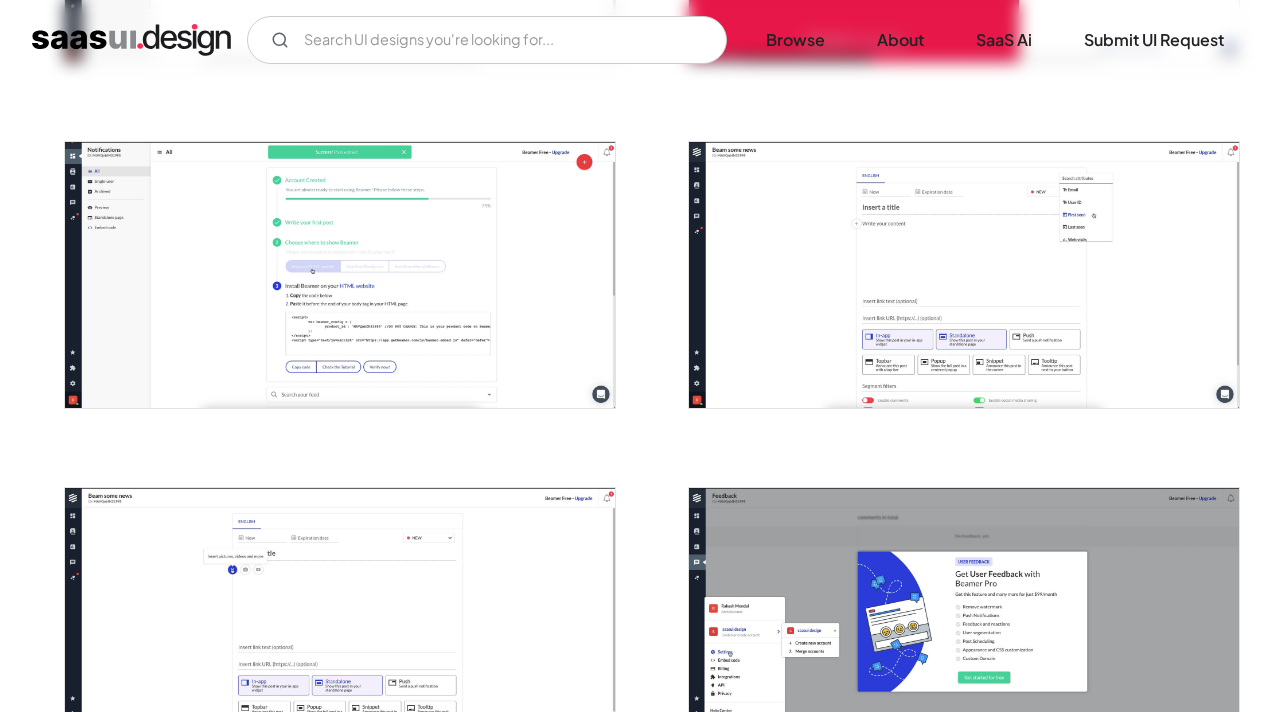 click at bounding box center [340, 275] 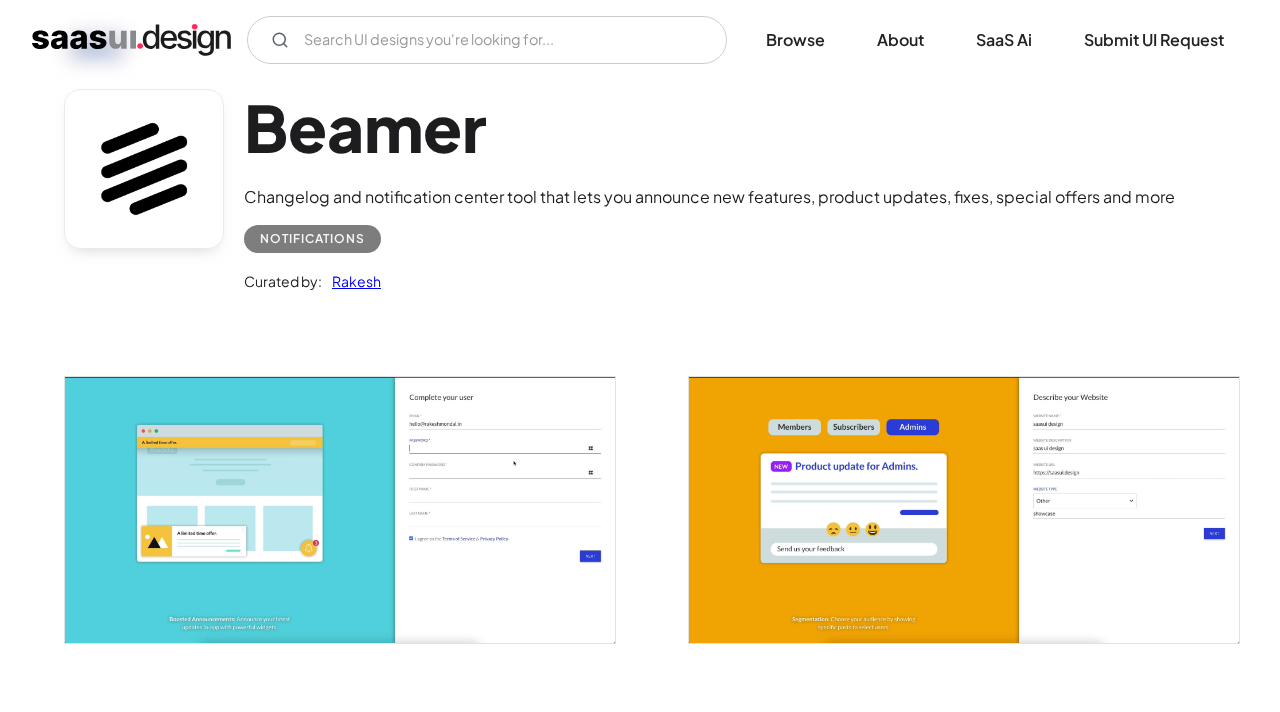 scroll, scrollTop: 0, scrollLeft: 0, axis: both 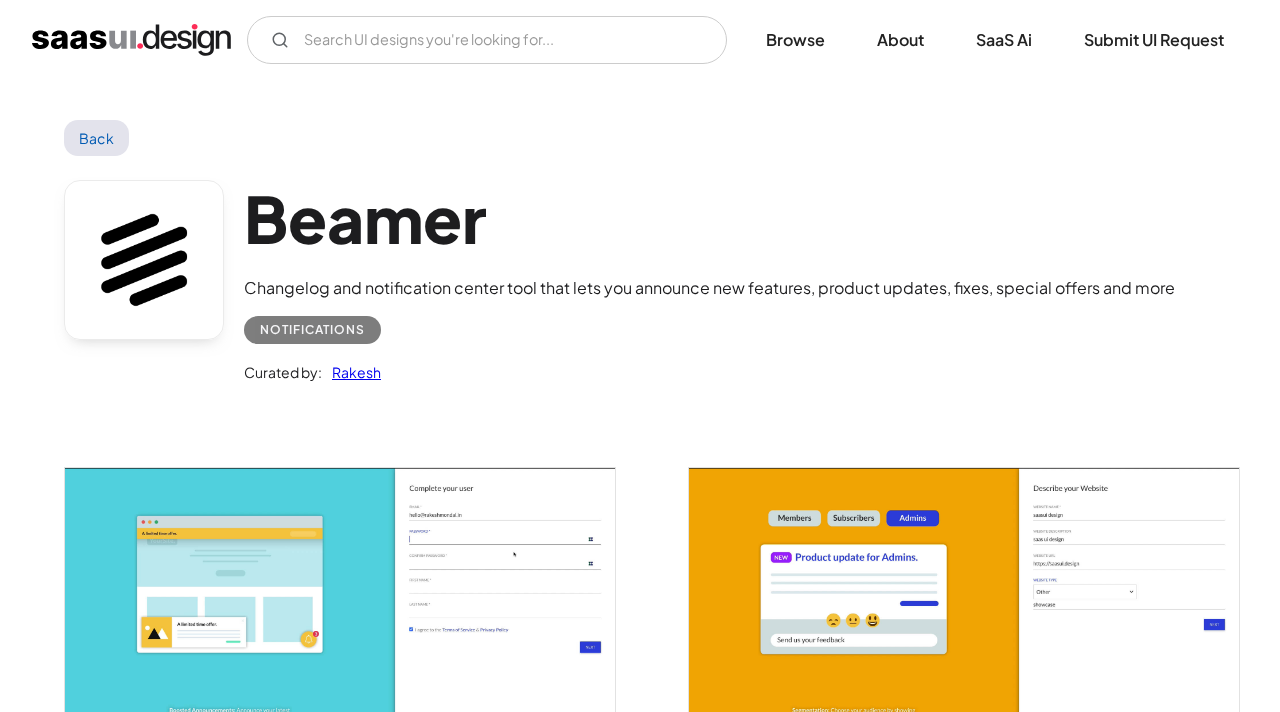 click on "Back" at bounding box center (96, 138) 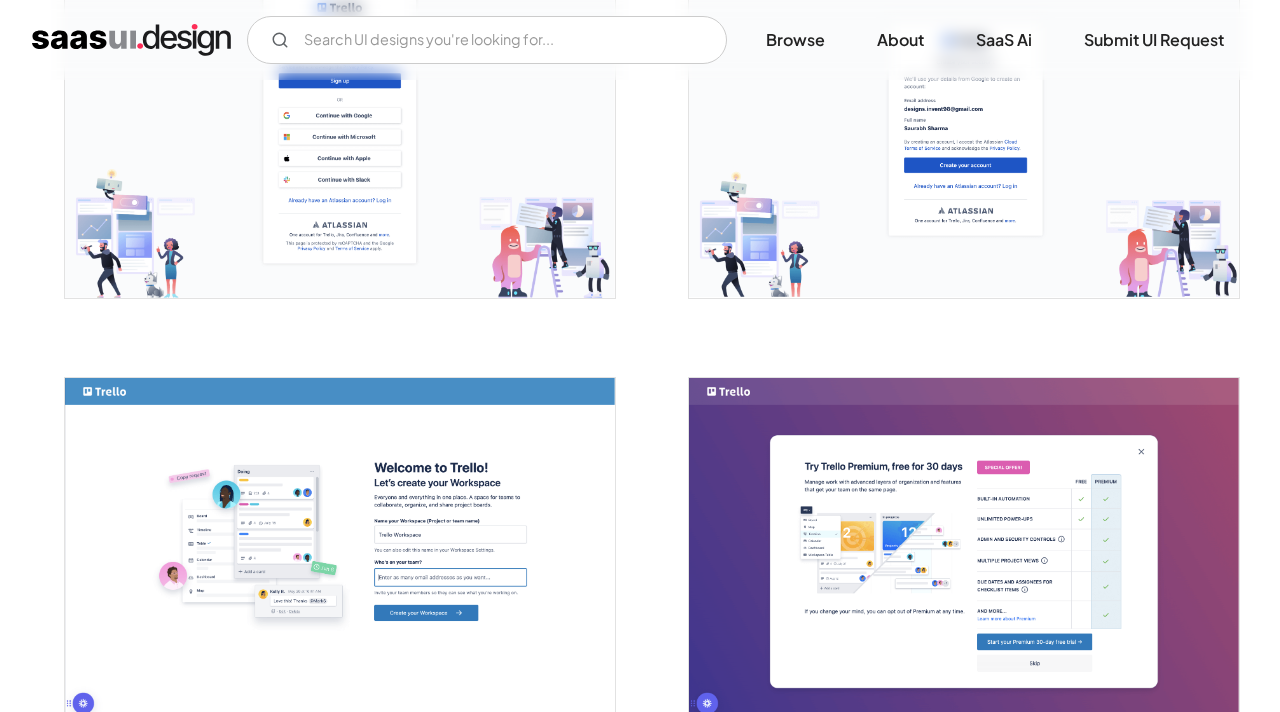 scroll, scrollTop: 0, scrollLeft: 0, axis: both 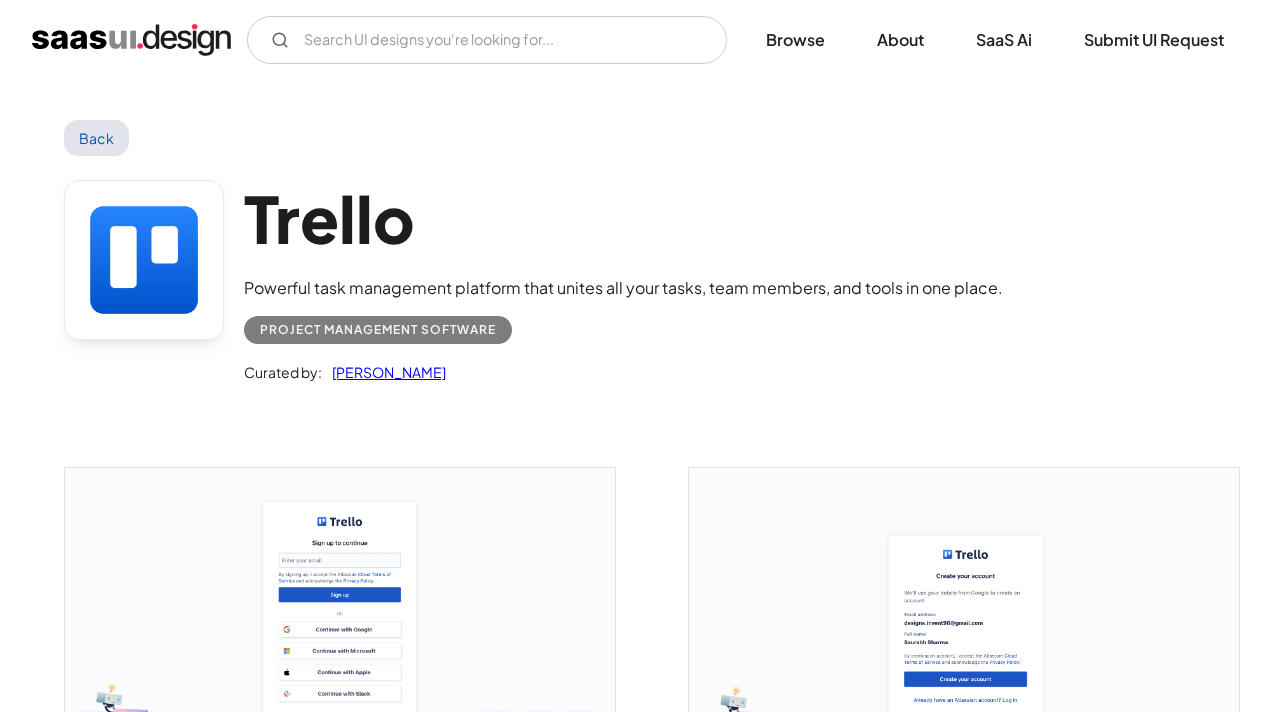 click on "Back" at bounding box center (96, 138) 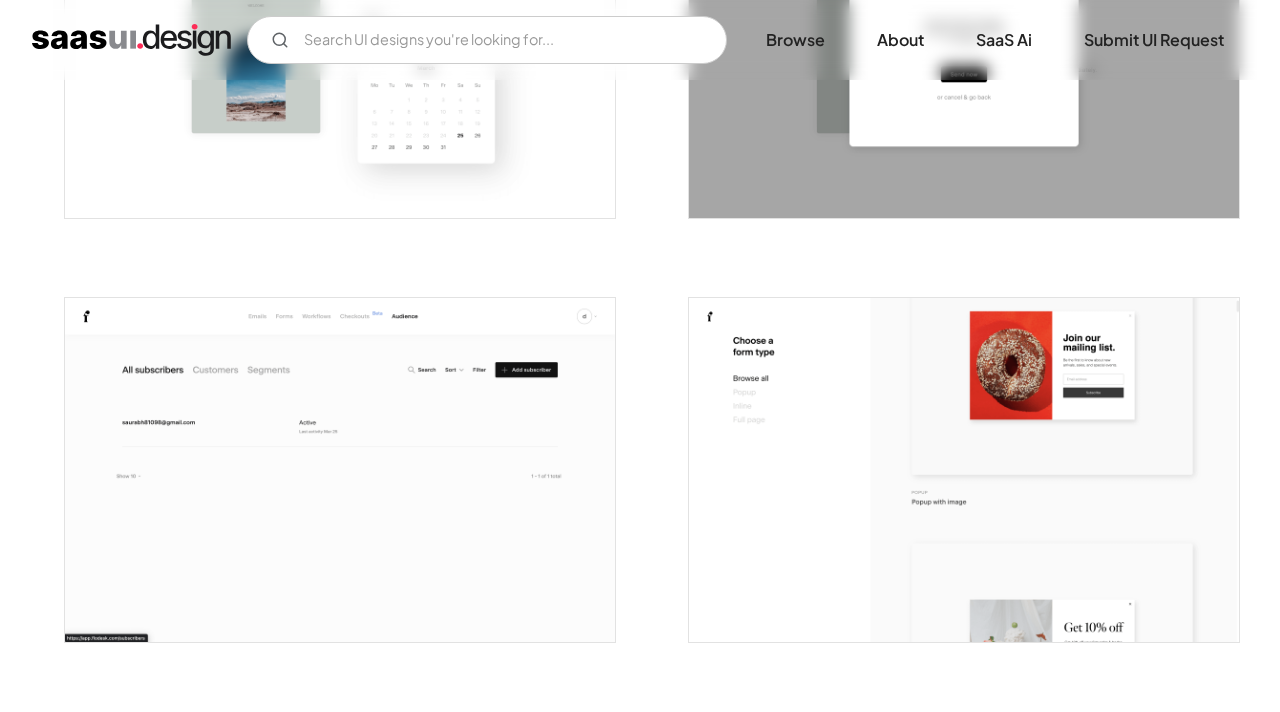 scroll, scrollTop: 4409, scrollLeft: 0, axis: vertical 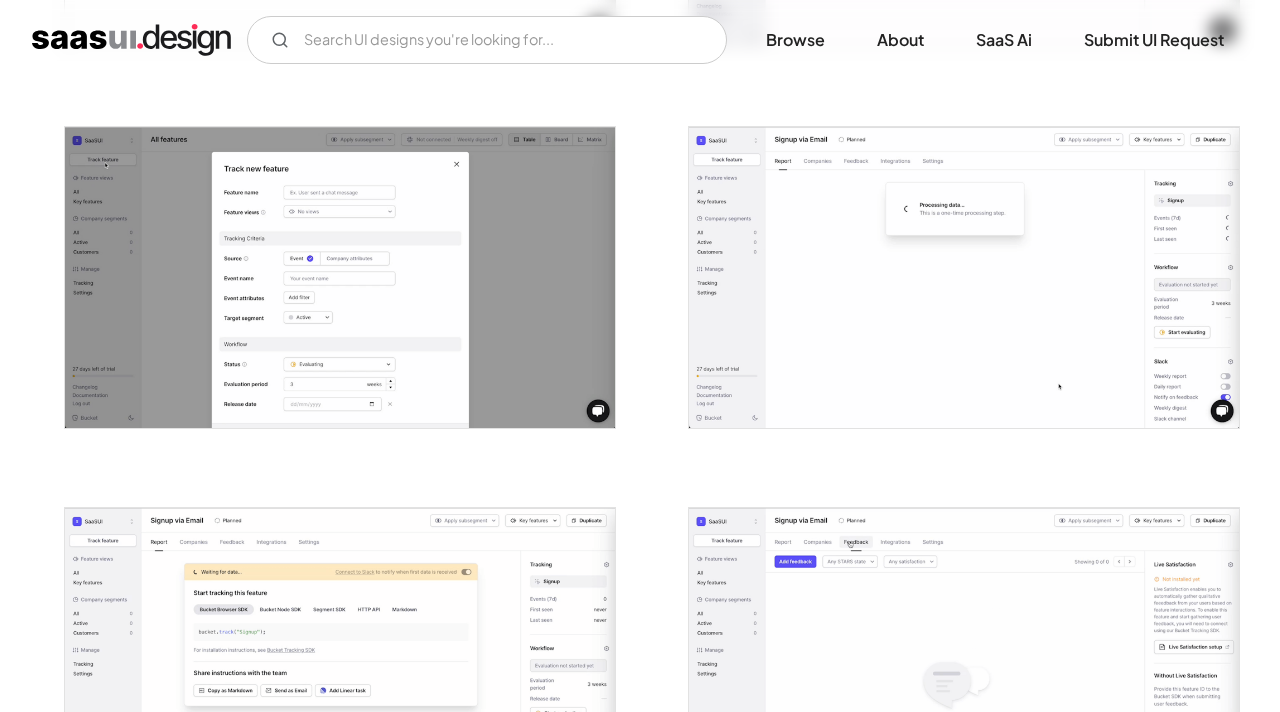 click at bounding box center (340, 277) 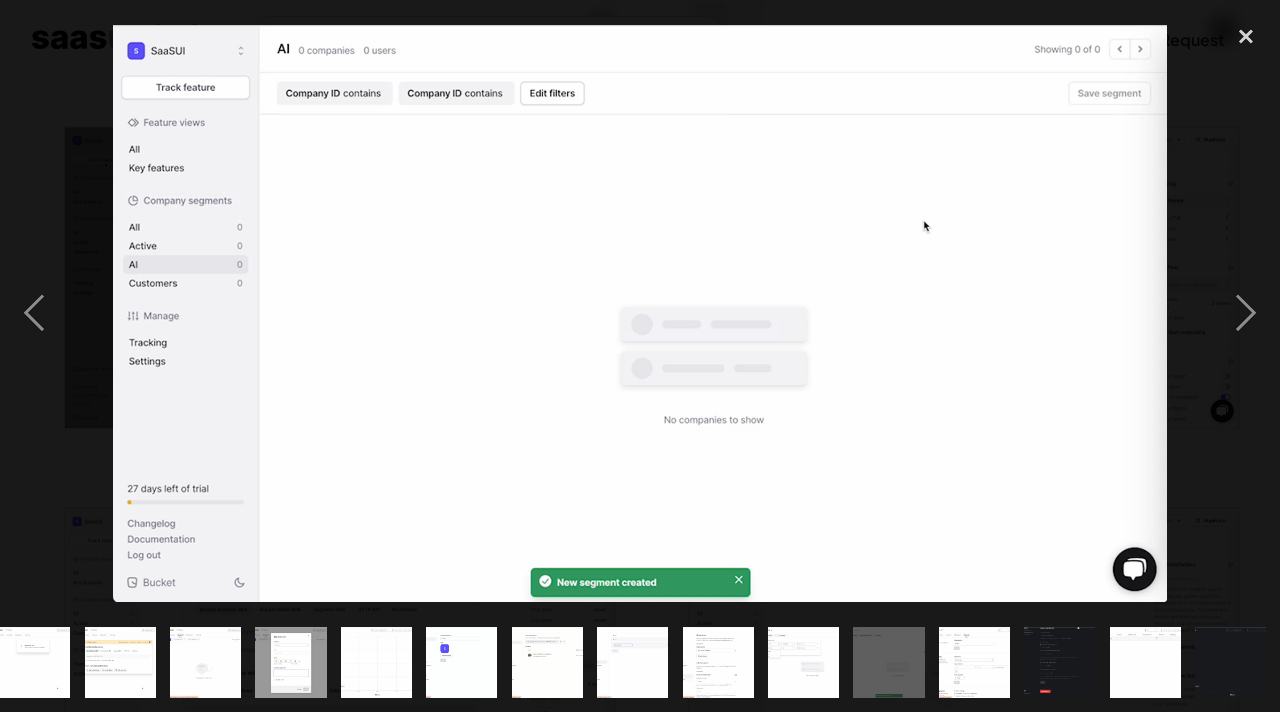 scroll, scrollTop: 0, scrollLeft: 443, axis: horizontal 